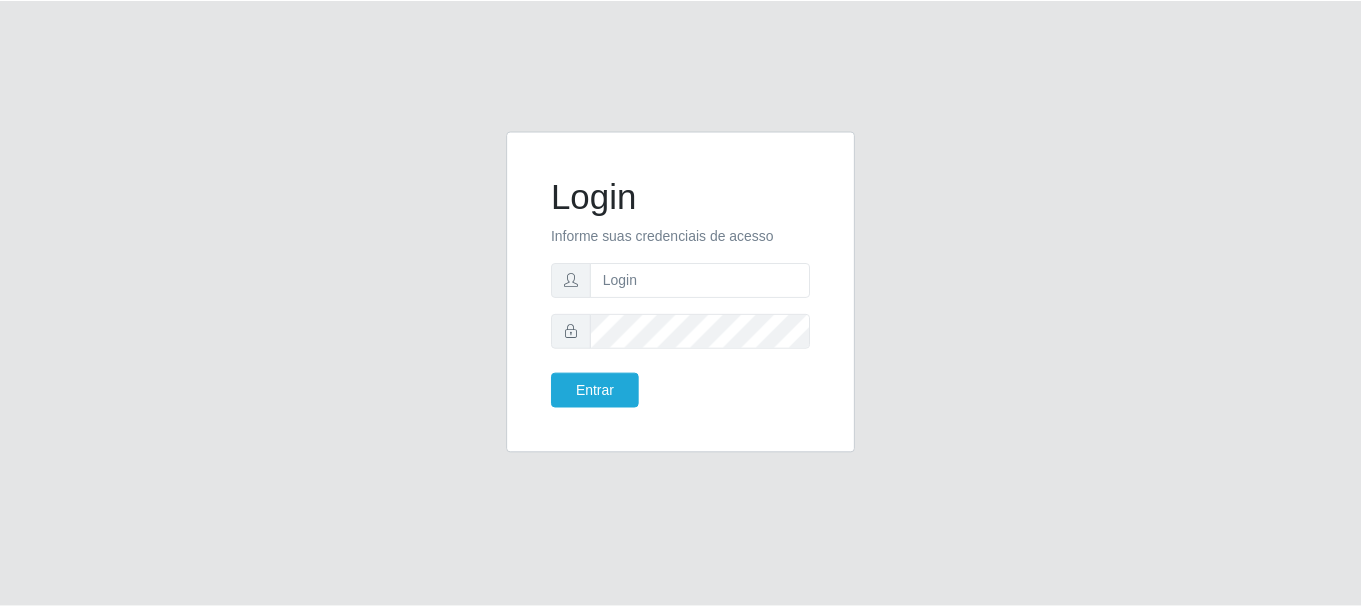 scroll, scrollTop: 0, scrollLeft: 0, axis: both 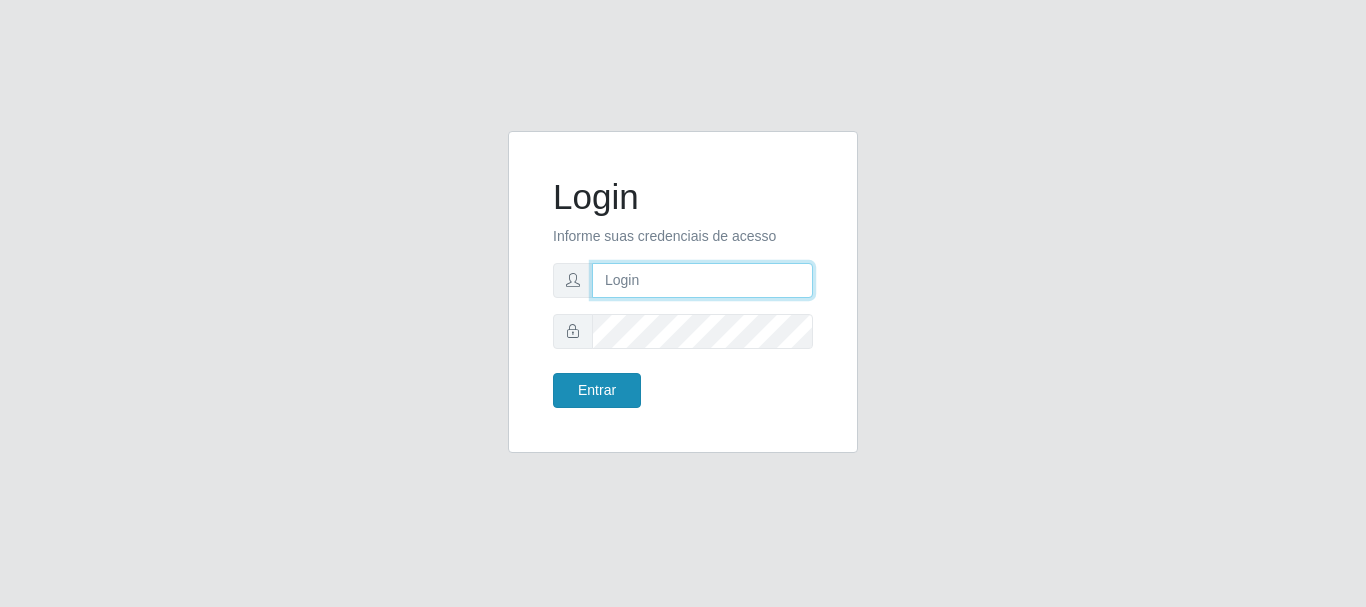 type on "caio@B1" 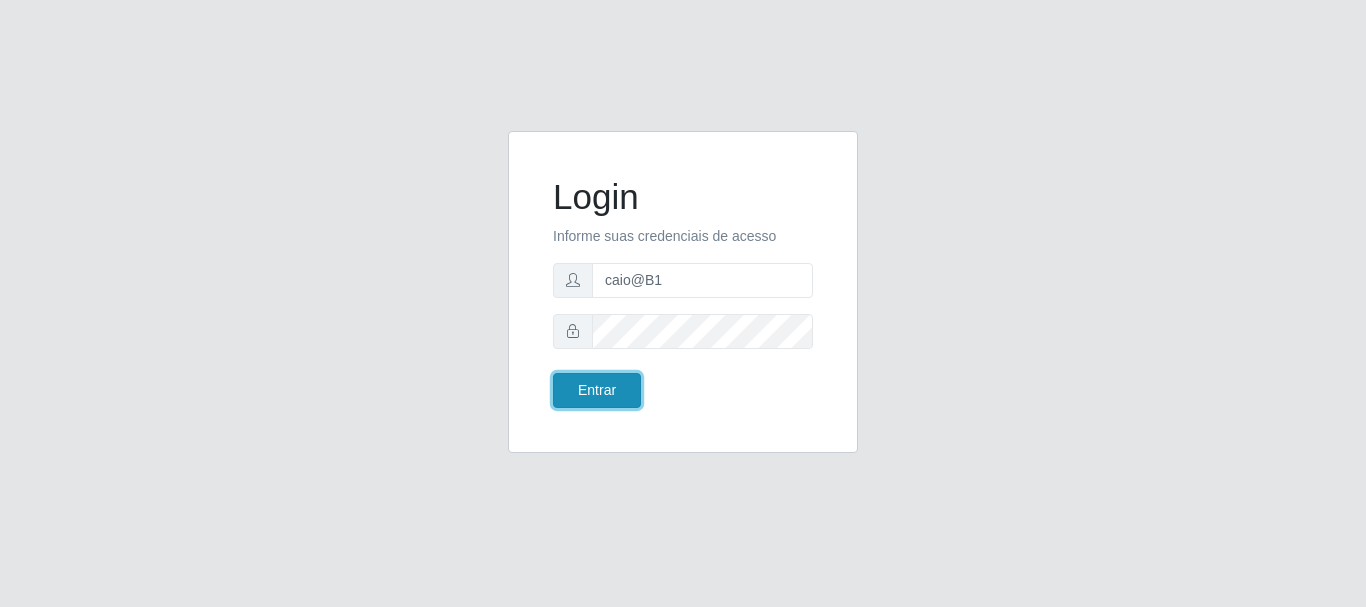 click on "Entrar" at bounding box center [597, 390] 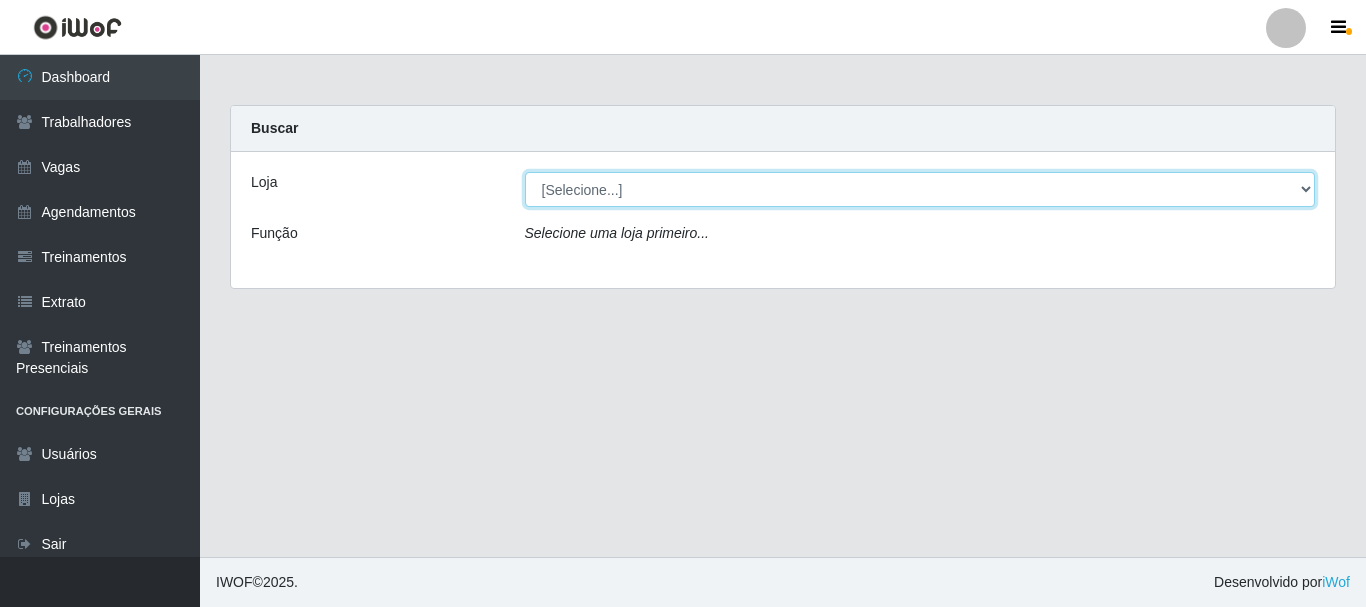 click on "[Selecione...] Bemais Supermercados - B1 [GEOGRAPHIC_DATA]" at bounding box center [920, 189] 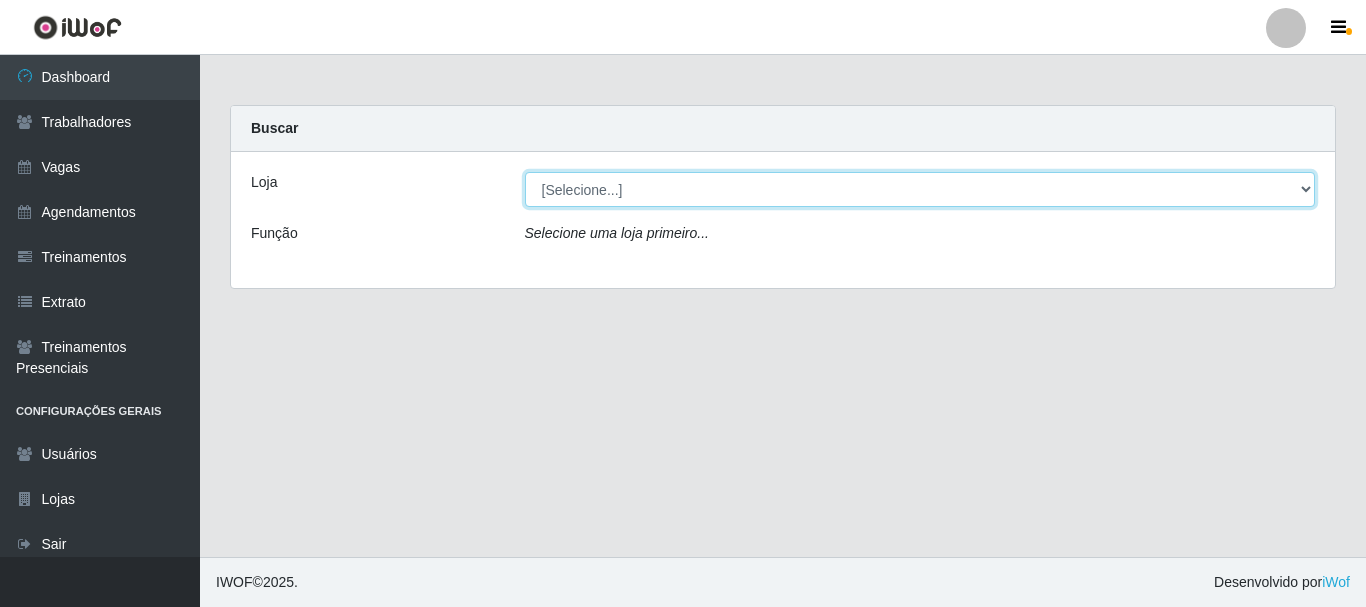select on "403" 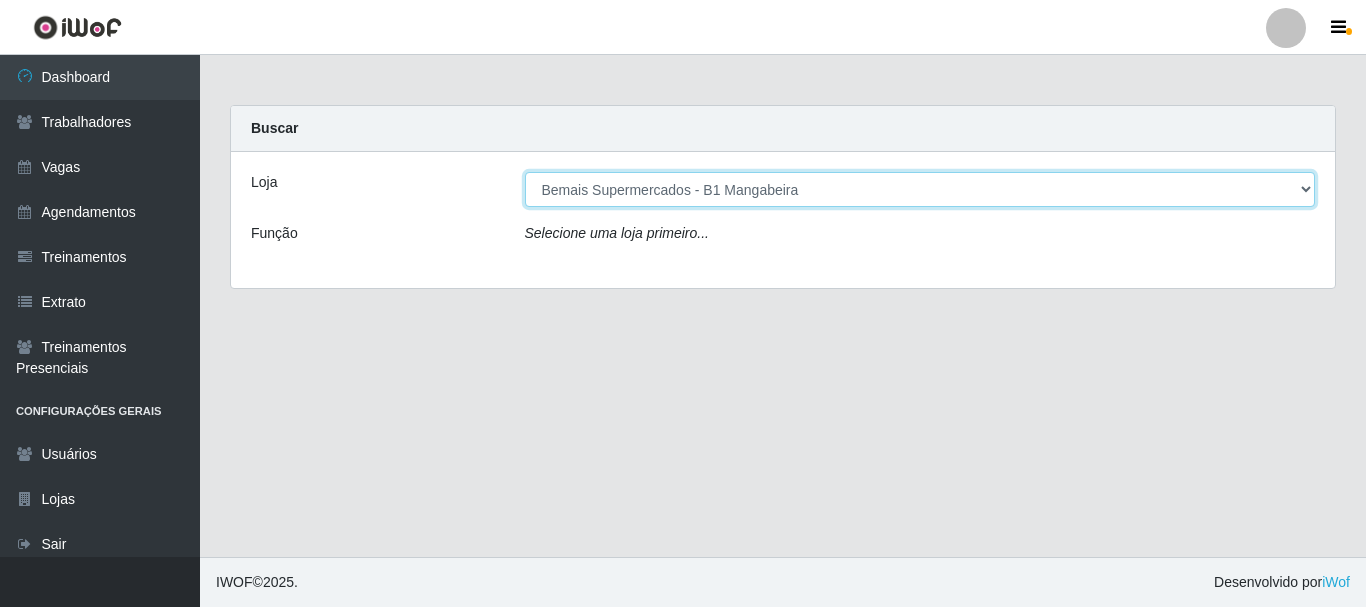 click on "[Selecione...] Bemais Supermercados - B1 [GEOGRAPHIC_DATA]" at bounding box center (920, 189) 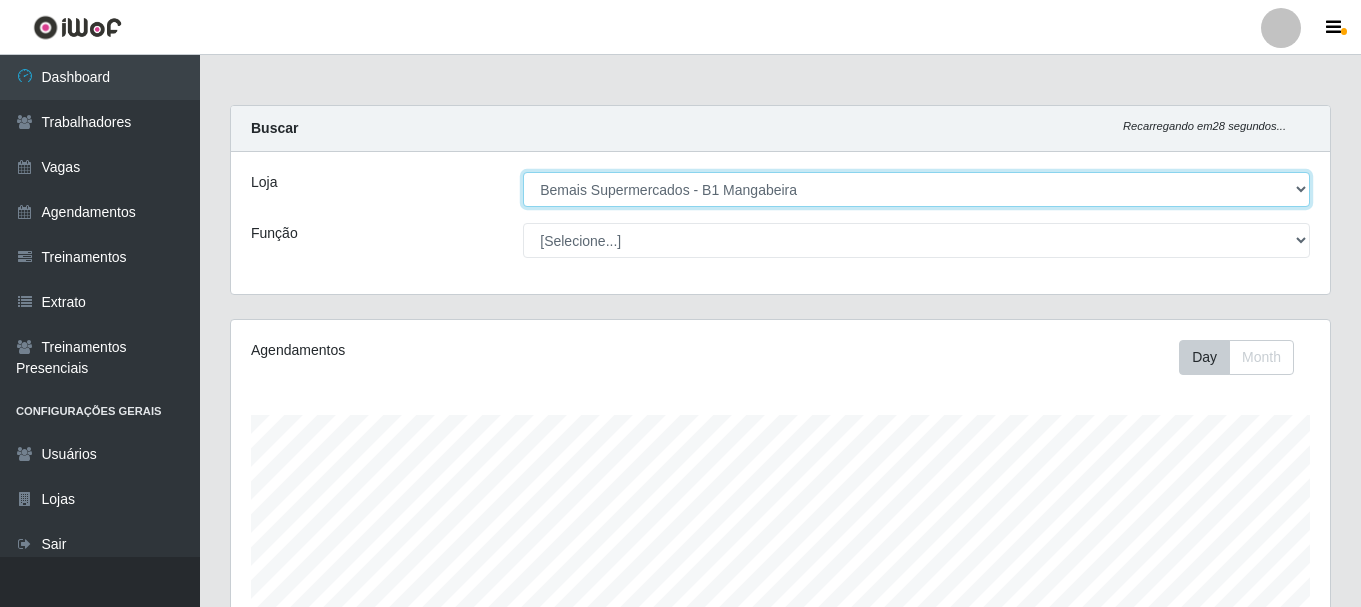 scroll, scrollTop: 999585, scrollLeft: 998901, axis: both 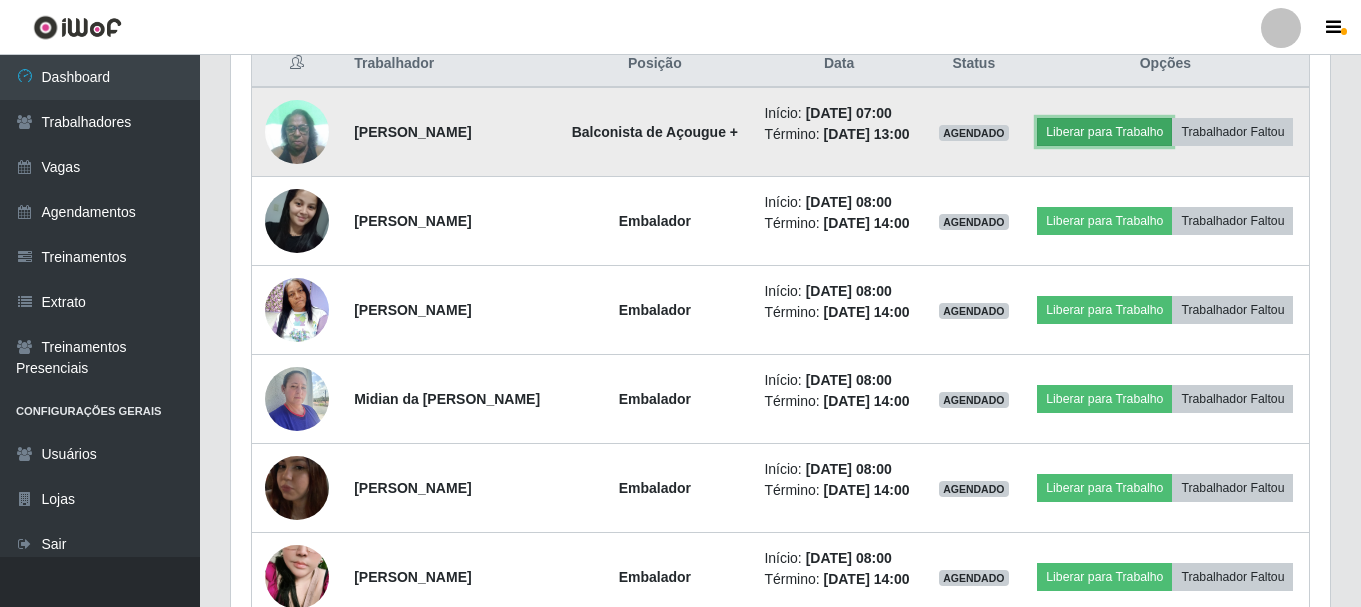 click on "Liberar para Trabalho" at bounding box center (1104, 132) 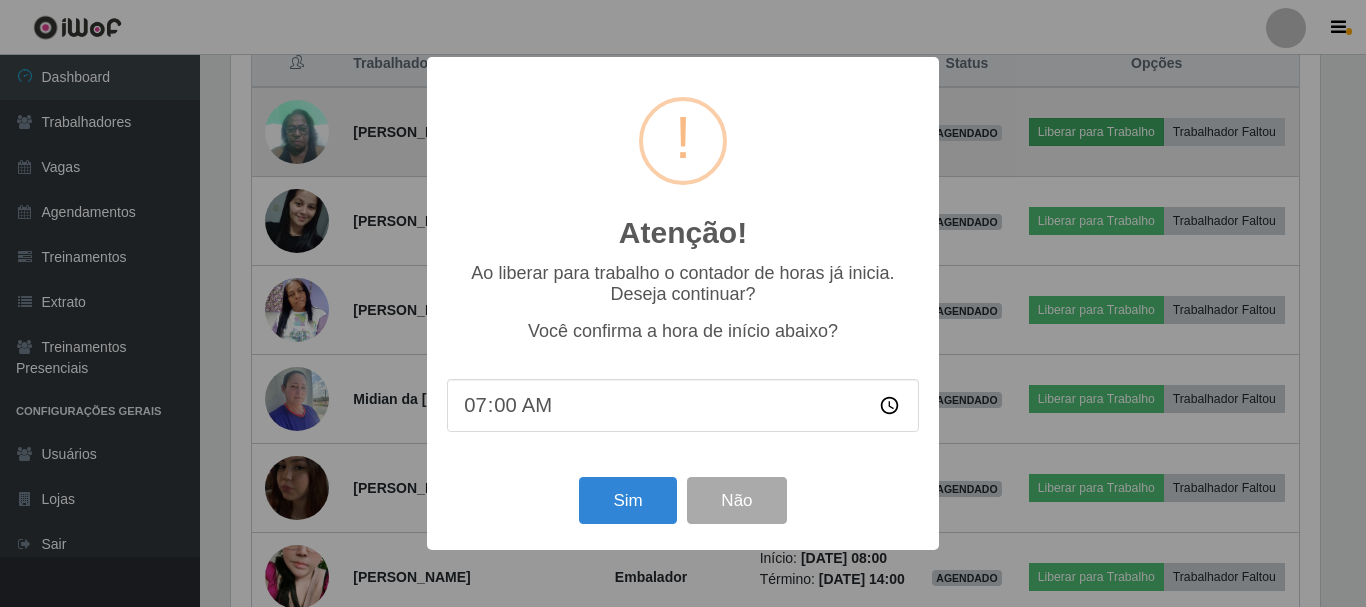 scroll, scrollTop: 999585, scrollLeft: 998911, axis: both 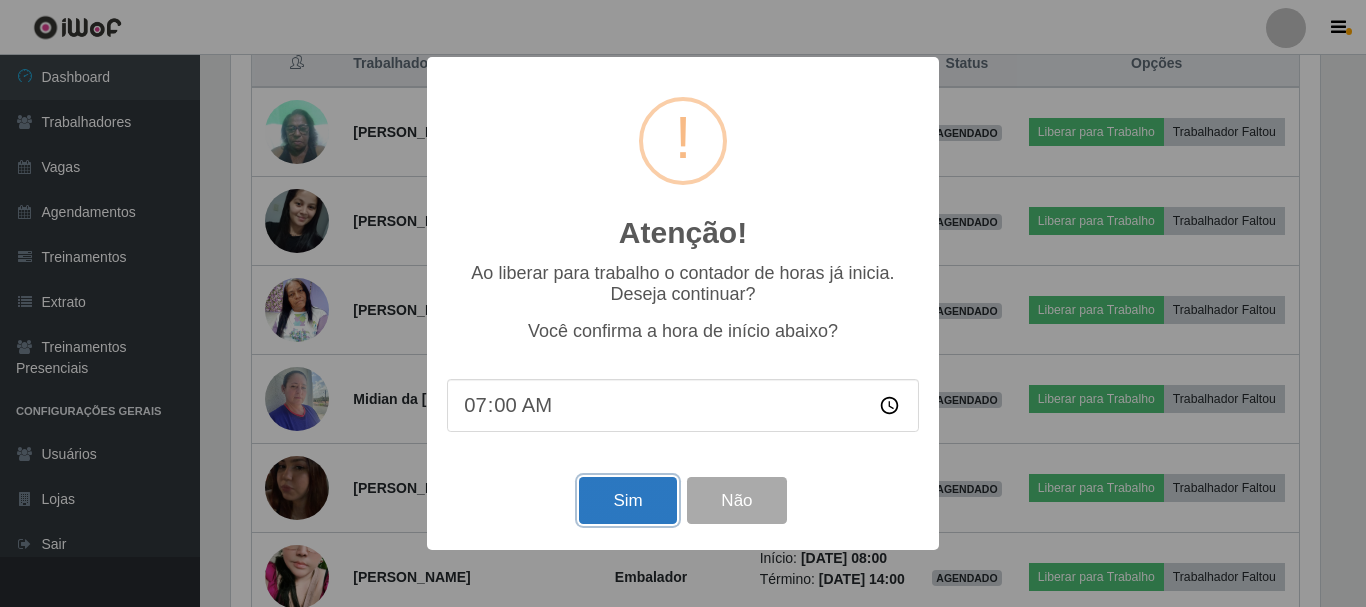 click on "Sim" at bounding box center [627, 500] 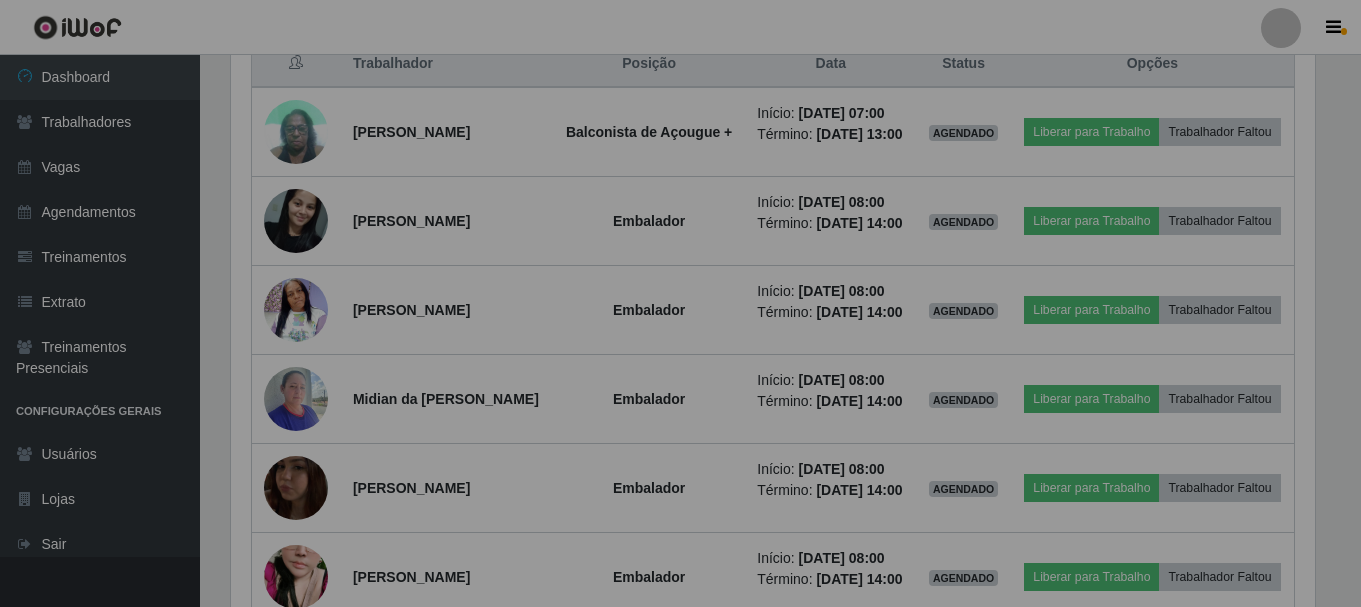 scroll, scrollTop: 999585, scrollLeft: 998901, axis: both 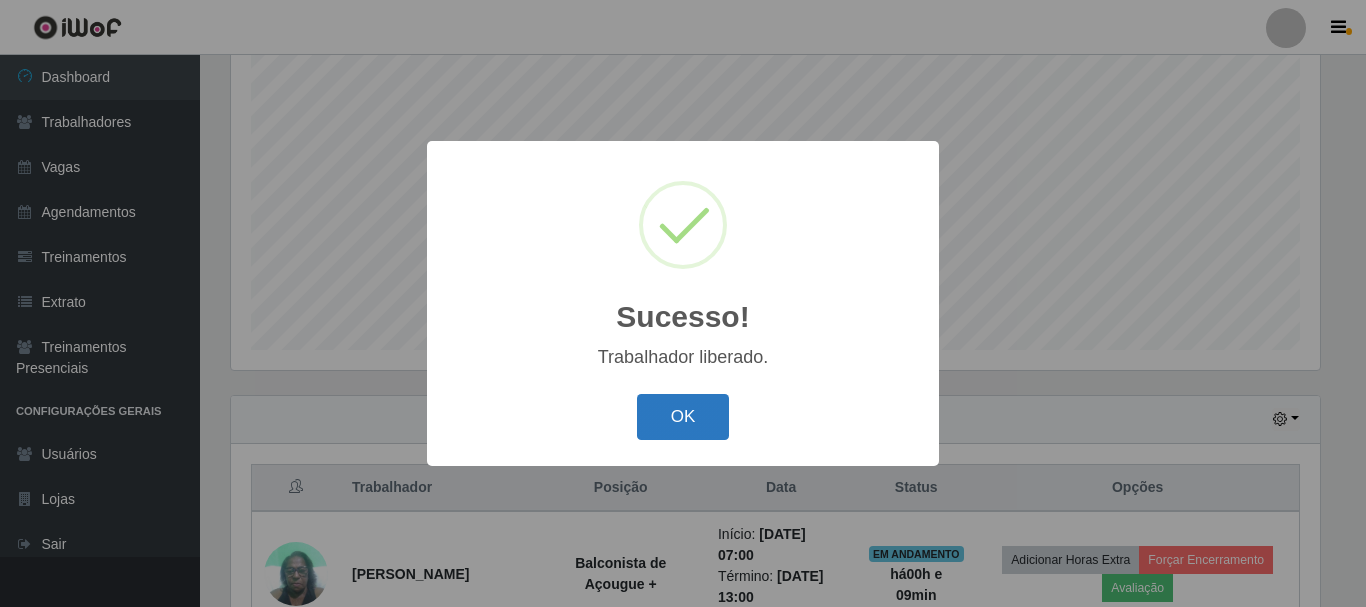click on "OK" at bounding box center [683, 417] 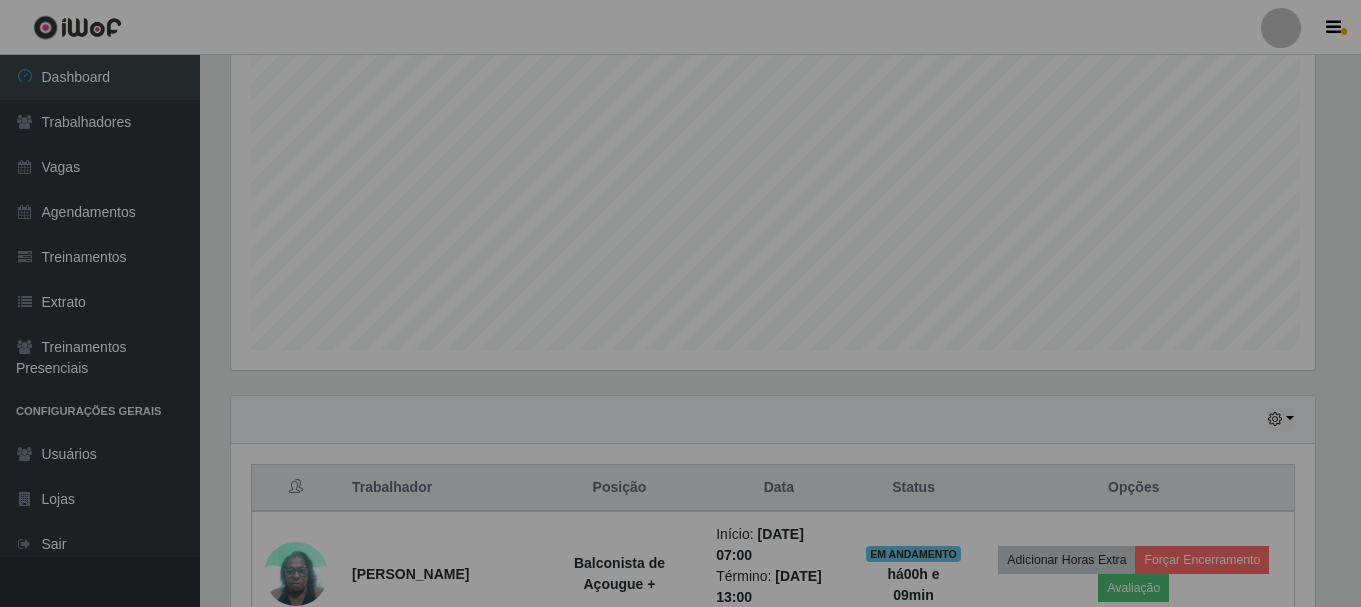 scroll, scrollTop: 999585, scrollLeft: 998901, axis: both 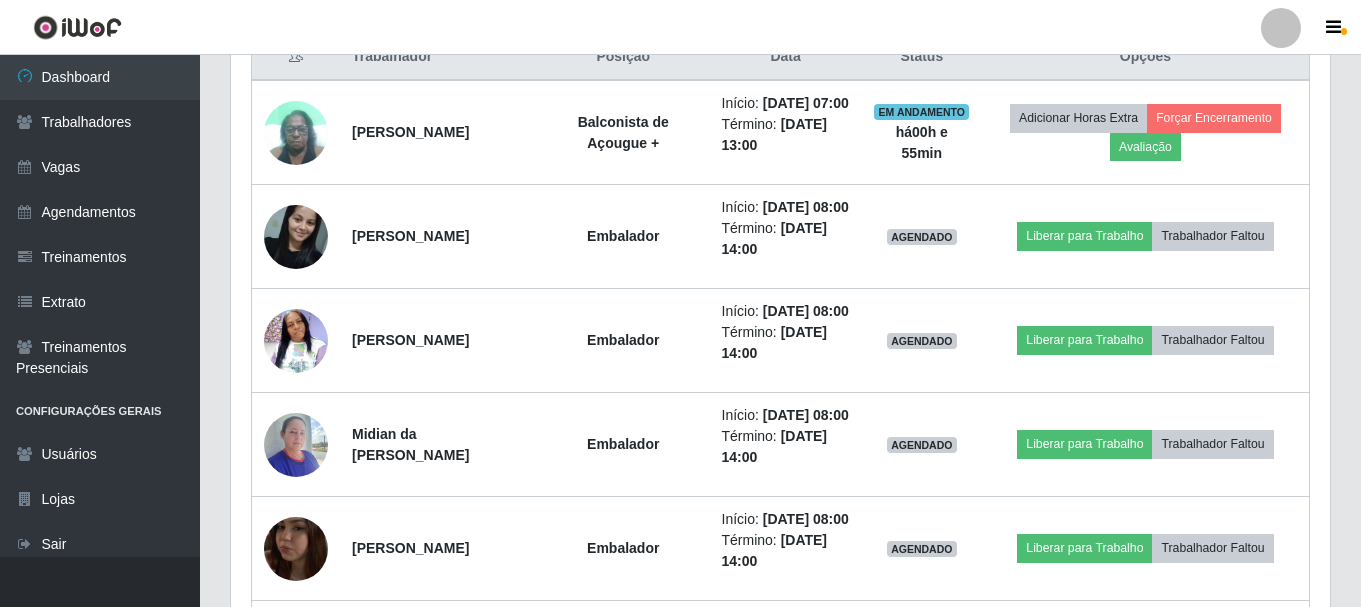 drag, startPoint x: 1365, startPoint y: 251, endPoint x: 1019, endPoint y: 44, distance: 403.1935 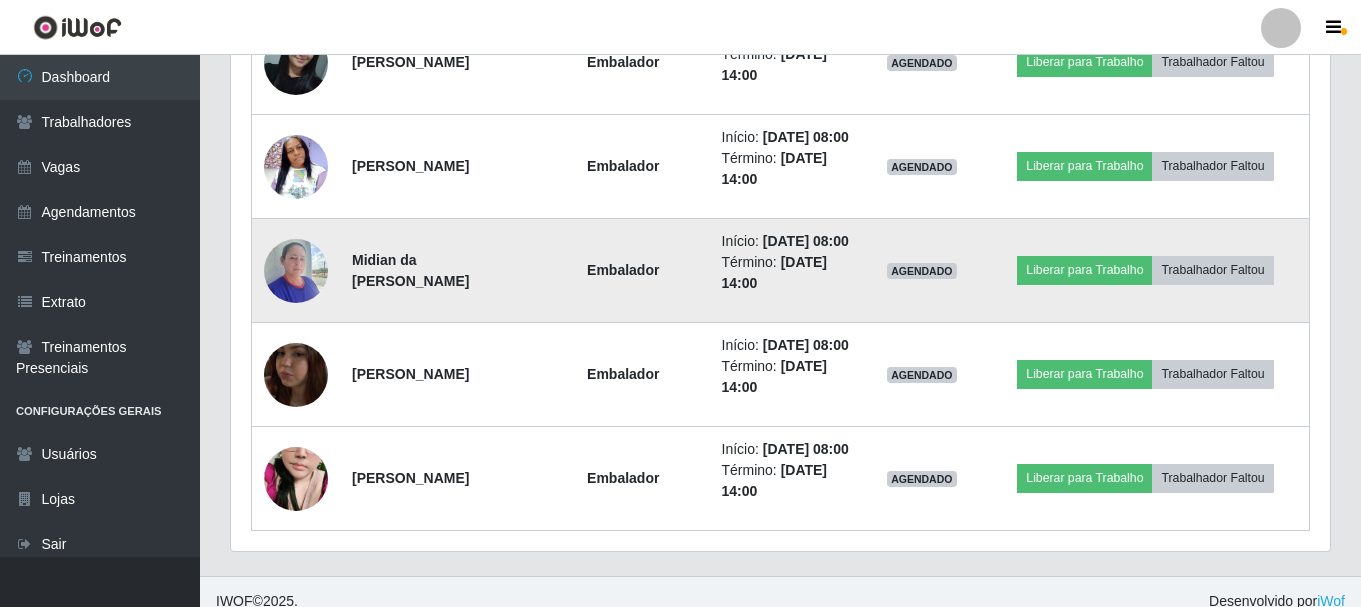scroll, scrollTop: 996, scrollLeft: 0, axis: vertical 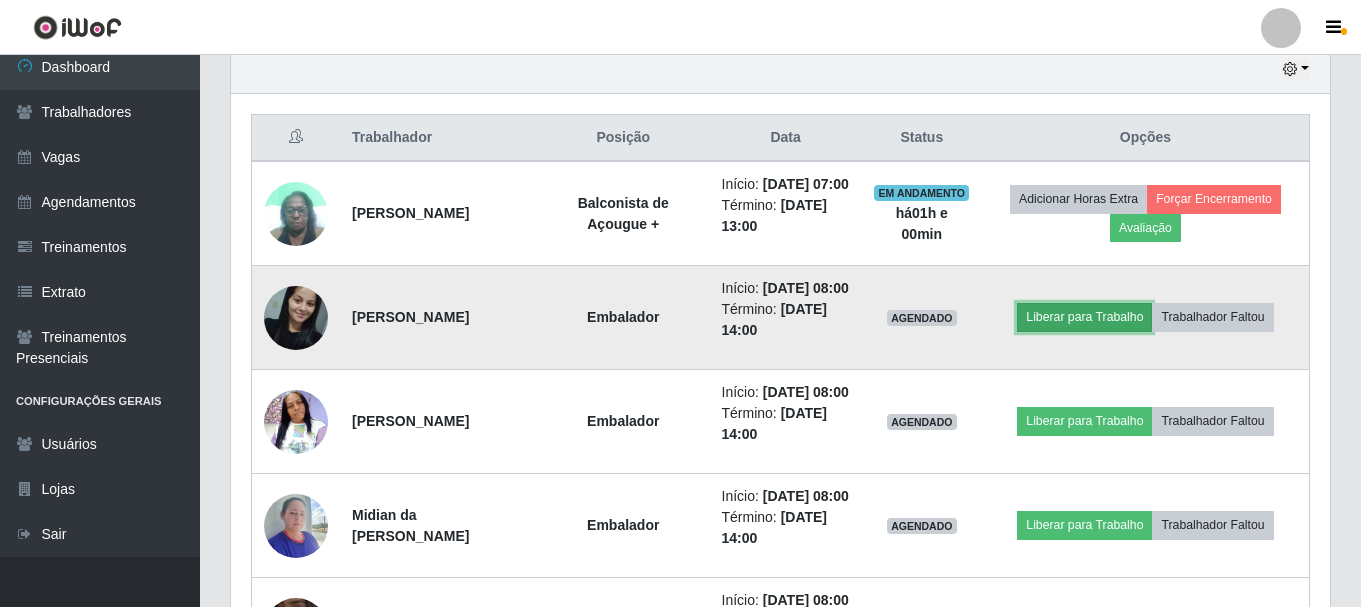 click on "Liberar para Trabalho" at bounding box center (1084, 317) 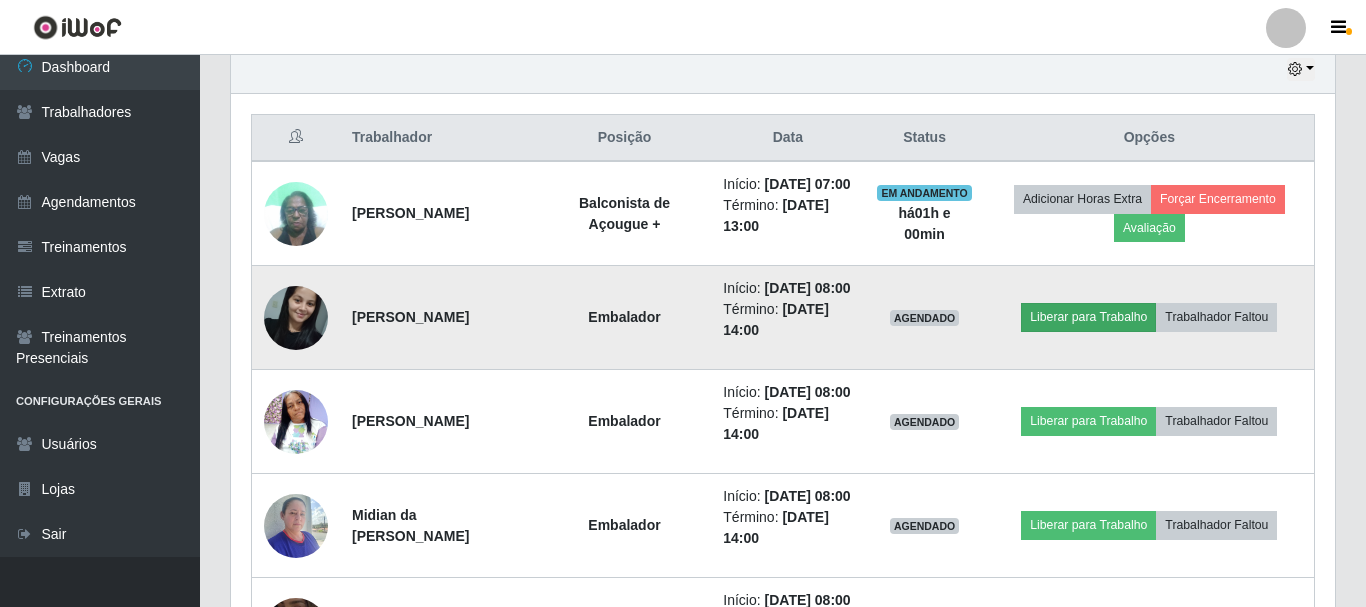 scroll, scrollTop: 999585, scrollLeft: 998911, axis: both 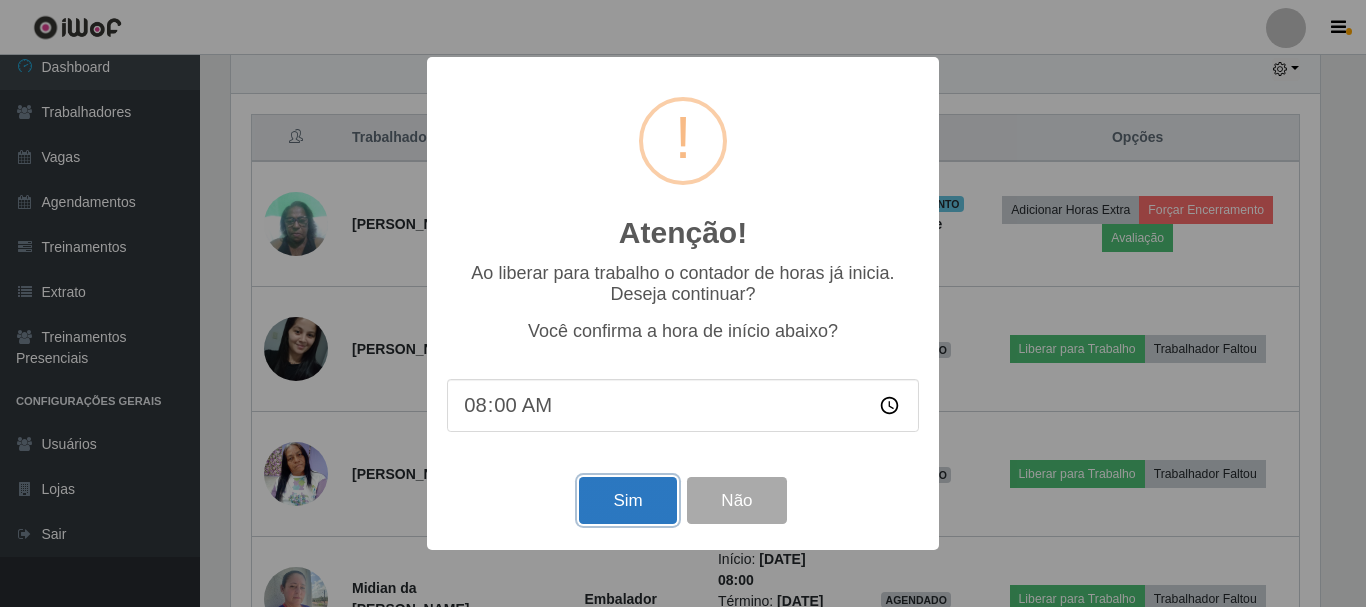 click on "Sim" at bounding box center (627, 500) 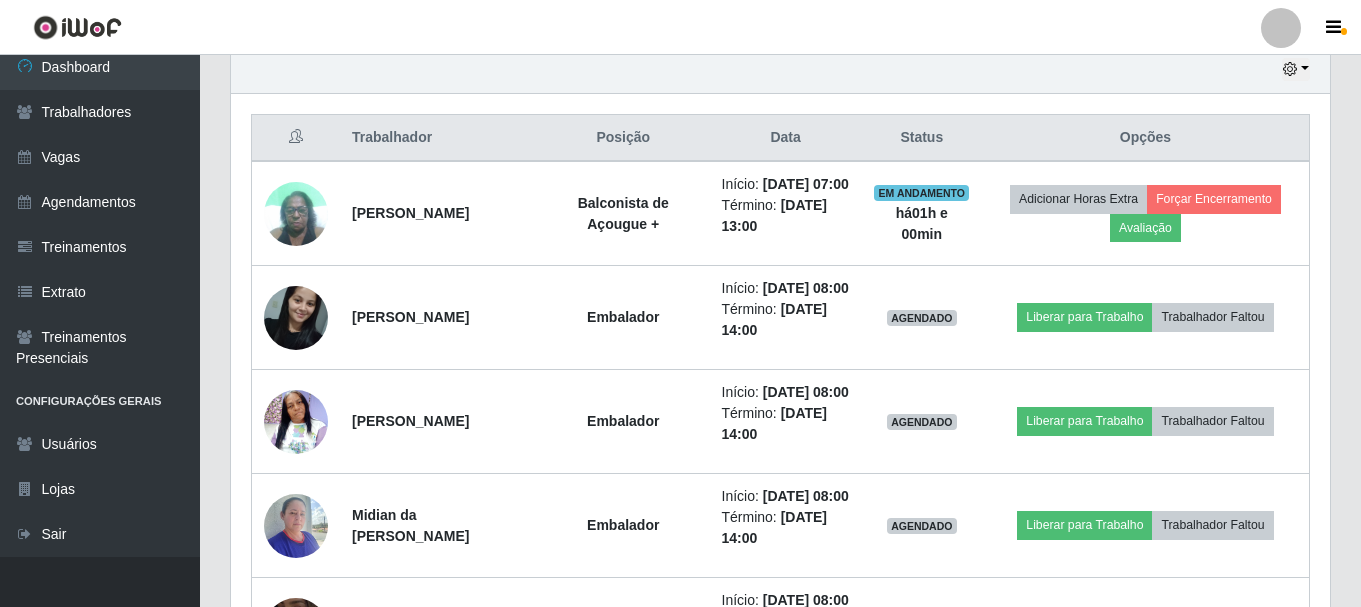 scroll, scrollTop: 999585, scrollLeft: 998901, axis: both 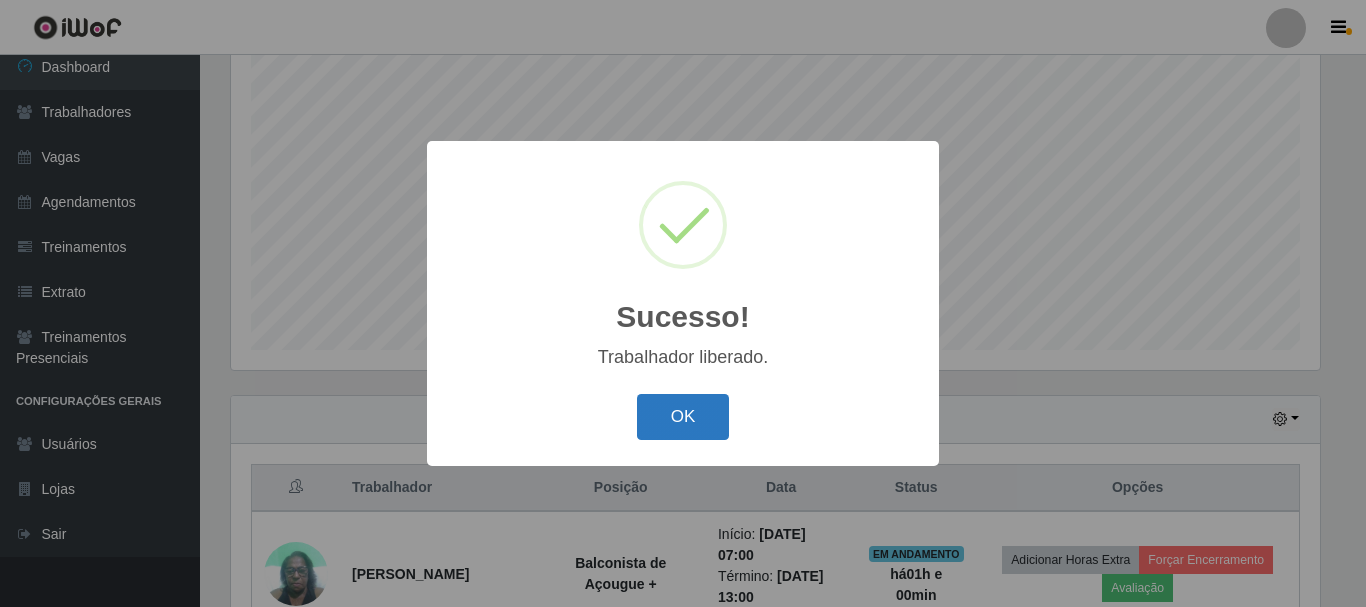 click on "OK" at bounding box center [683, 417] 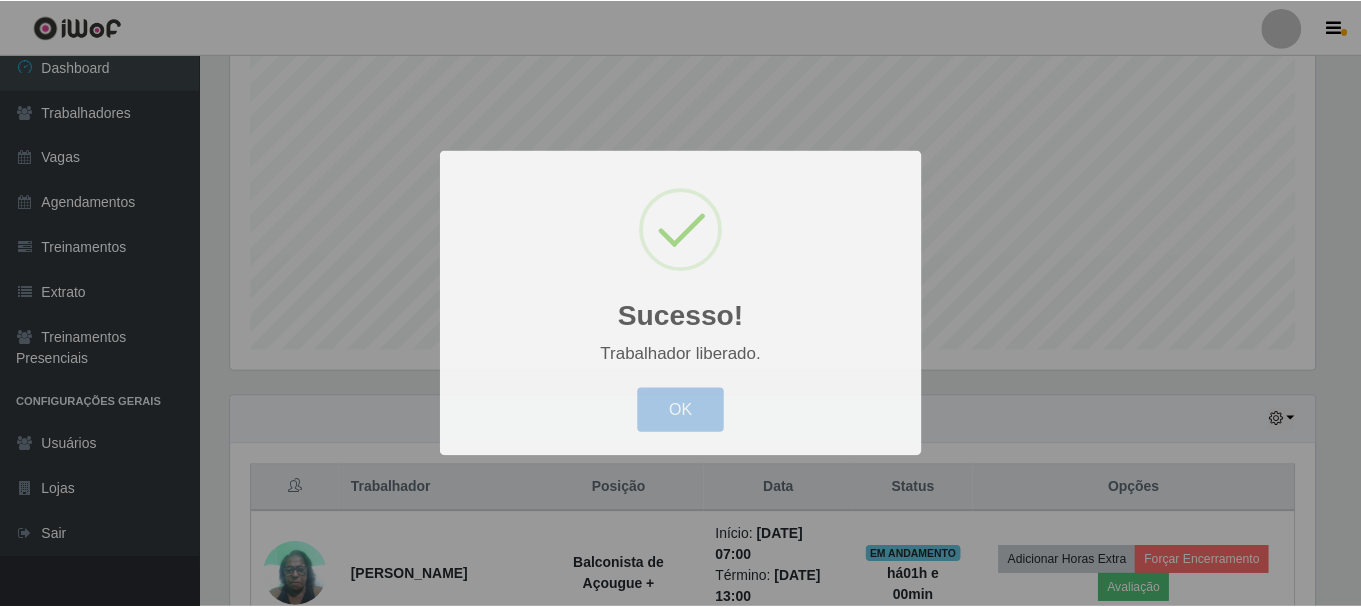 scroll, scrollTop: 999585, scrollLeft: 998901, axis: both 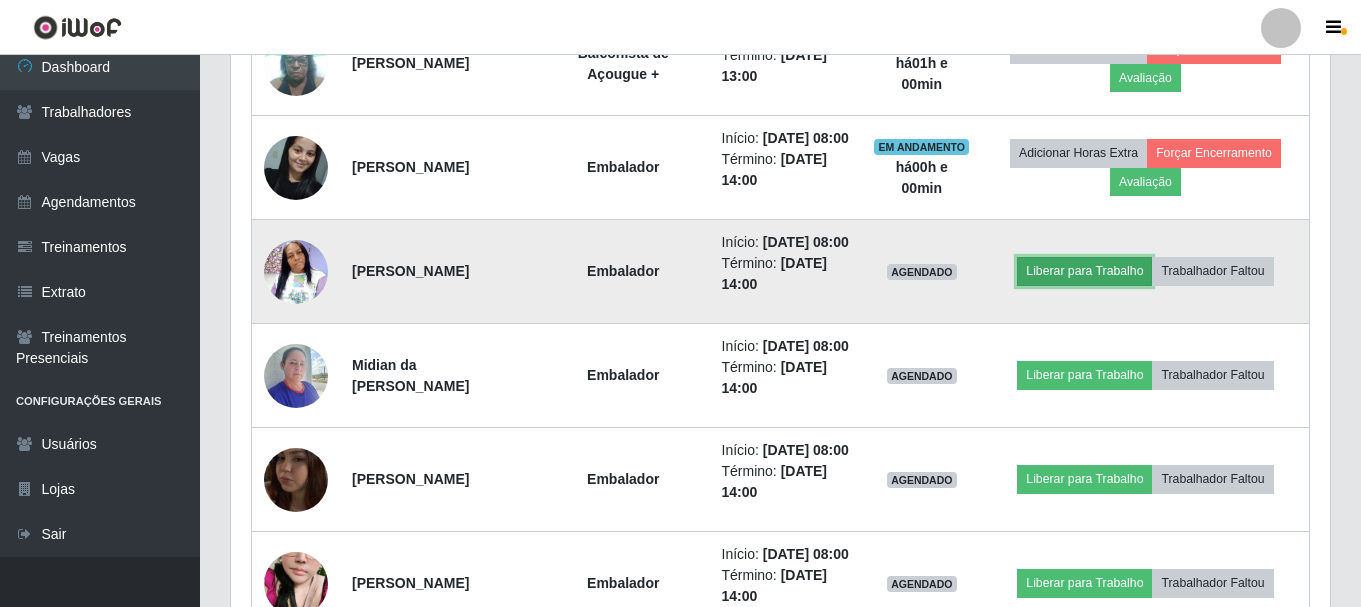 click on "Liberar para Trabalho" at bounding box center [1084, 271] 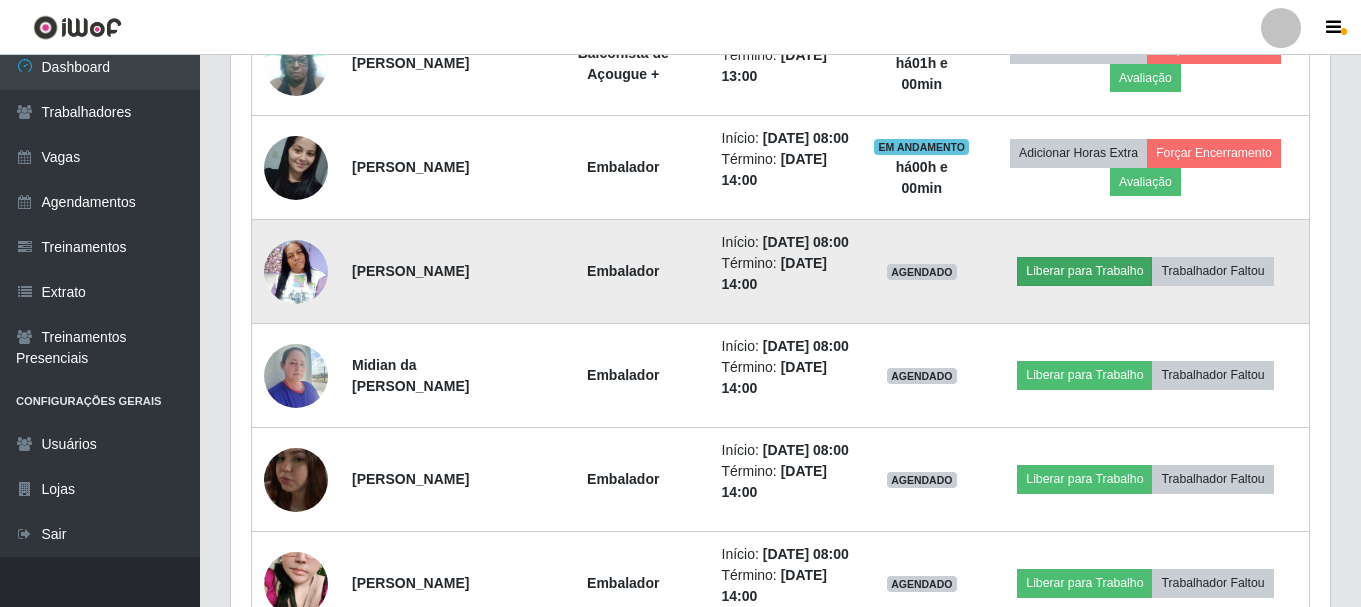 scroll, scrollTop: 999585, scrollLeft: 998911, axis: both 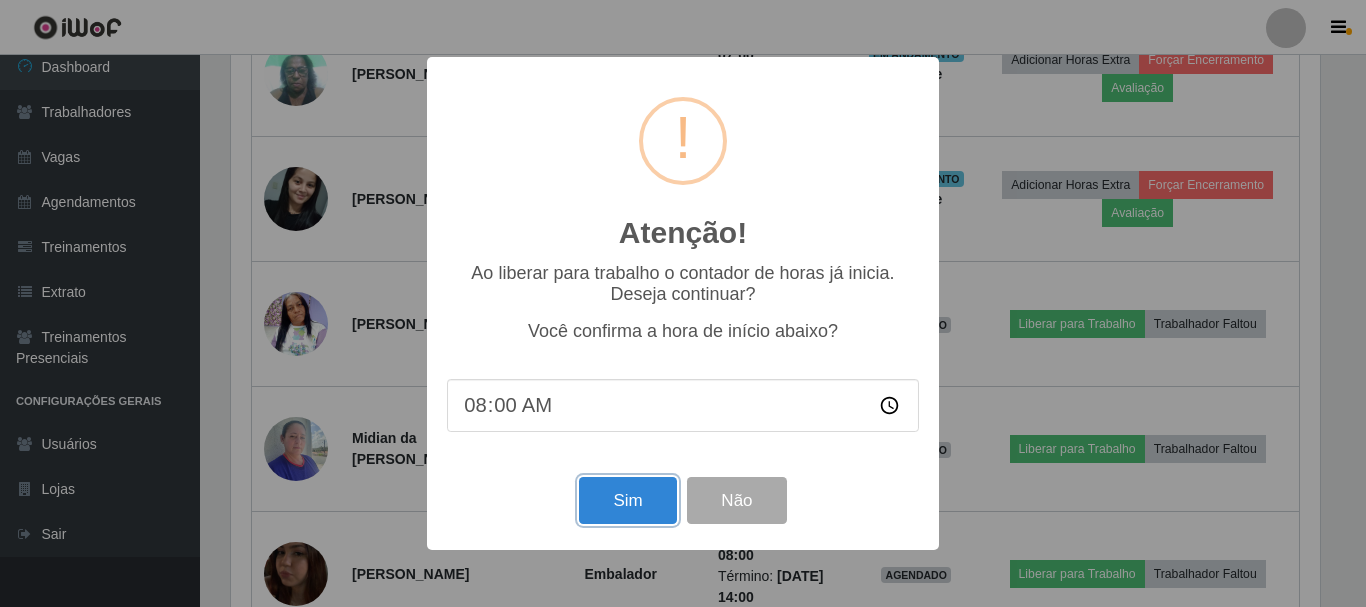 click on "Sim" at bounding box center [627, 500] 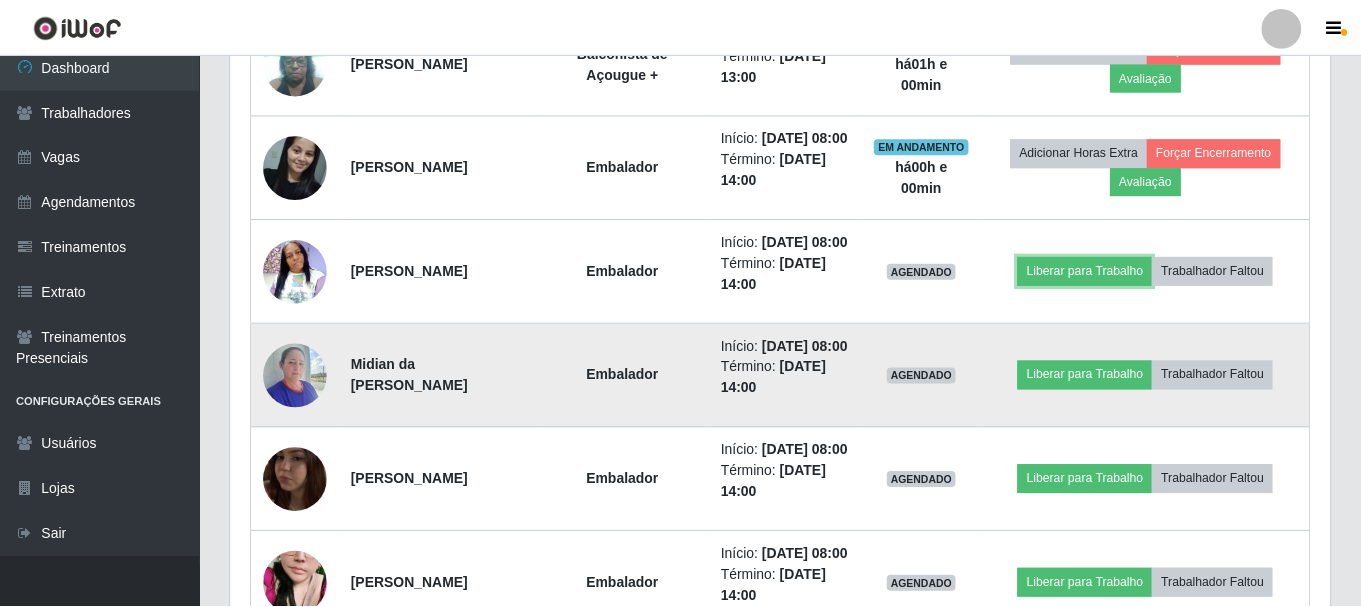 scroll, scrollTop: 999585, scrollLeft: 998901, axis: both 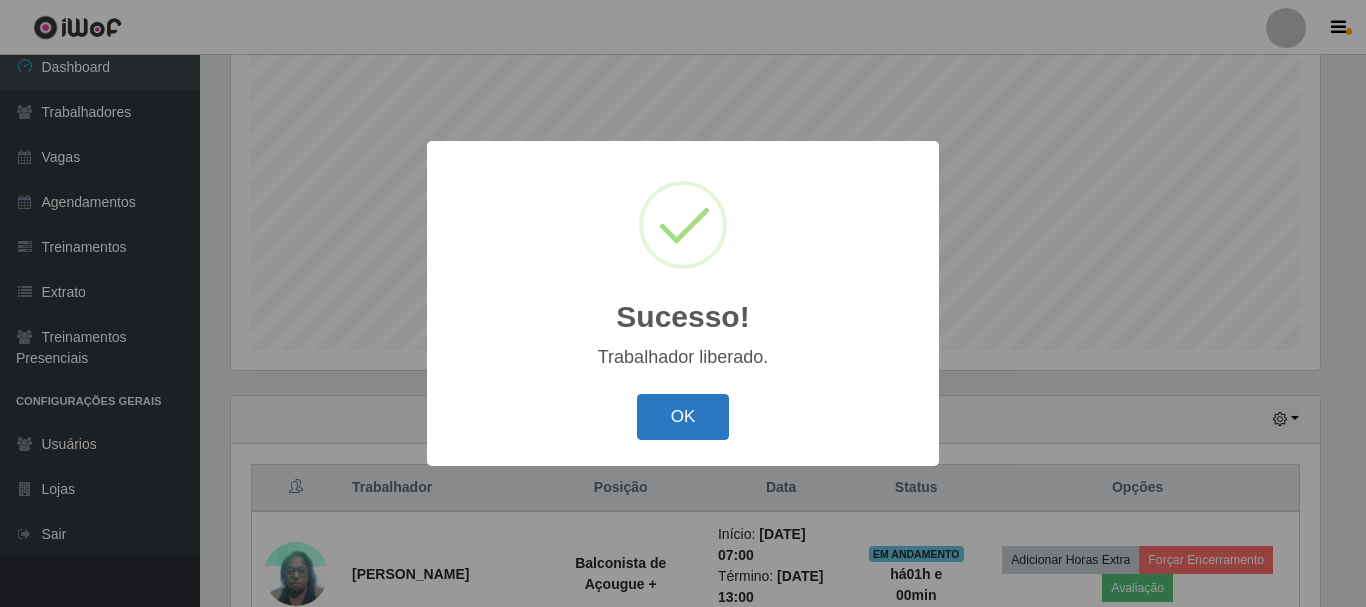 click on "OK" at bounding box center [683, 417] 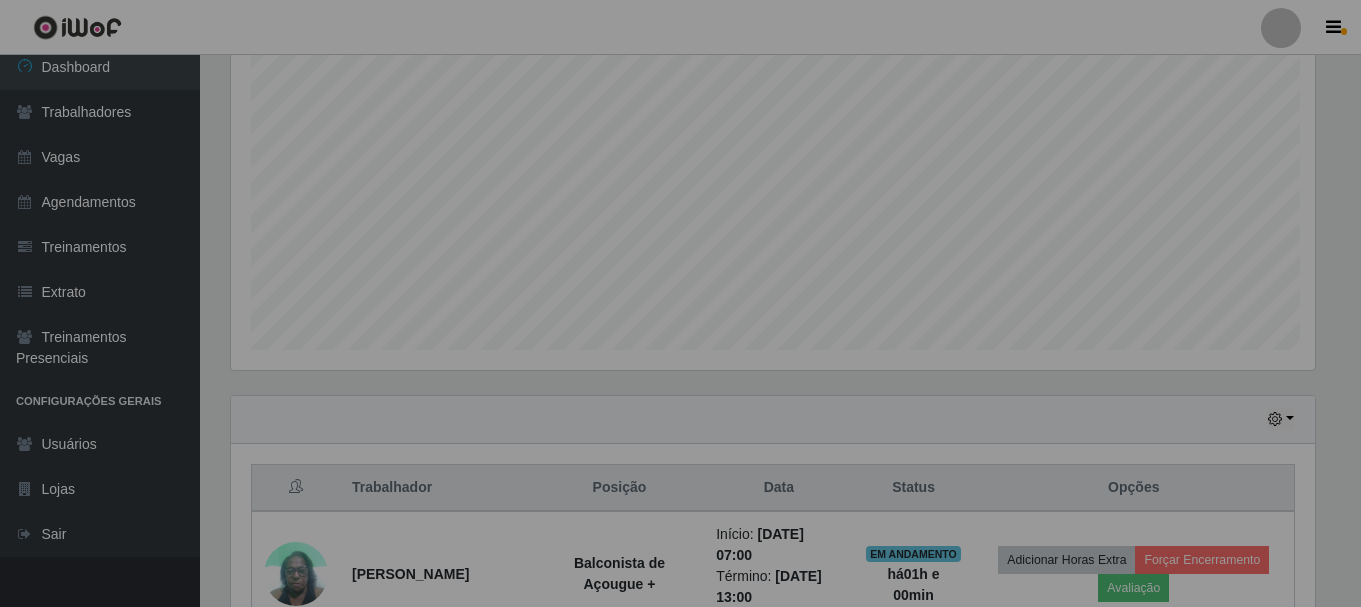 scroll, scrollTop: 999585, scrollLeft: 998901, axis: both 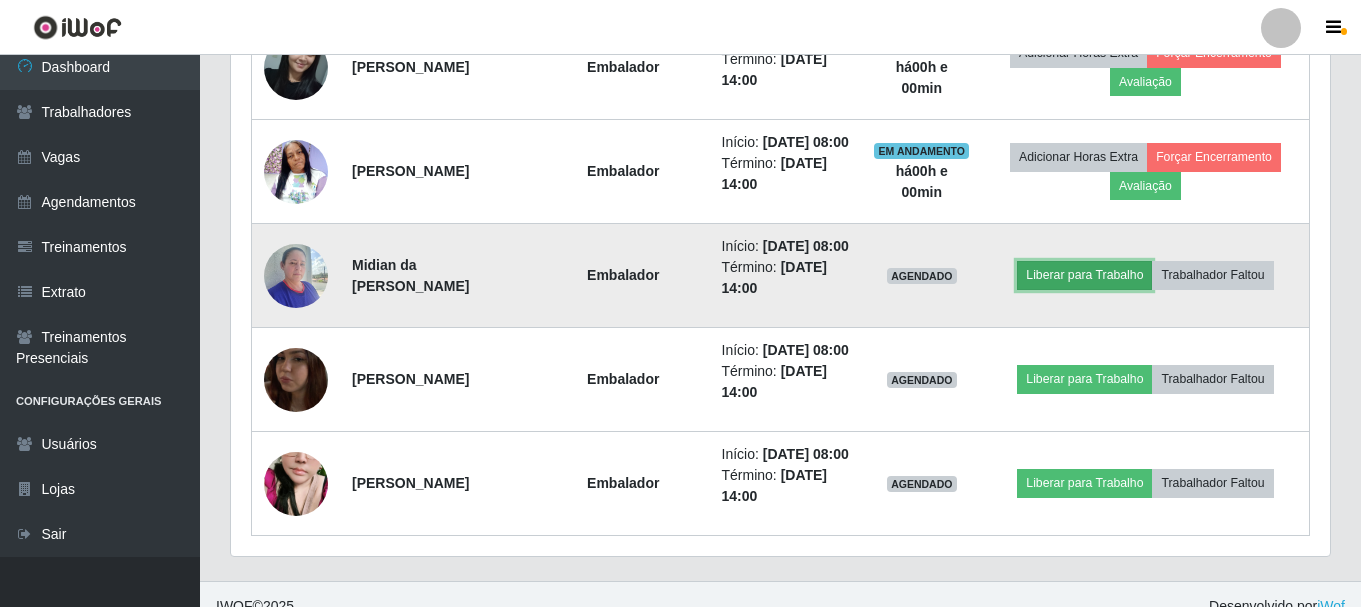 click on "Liberar para Trabalho" at bounding box center [1084, 275] 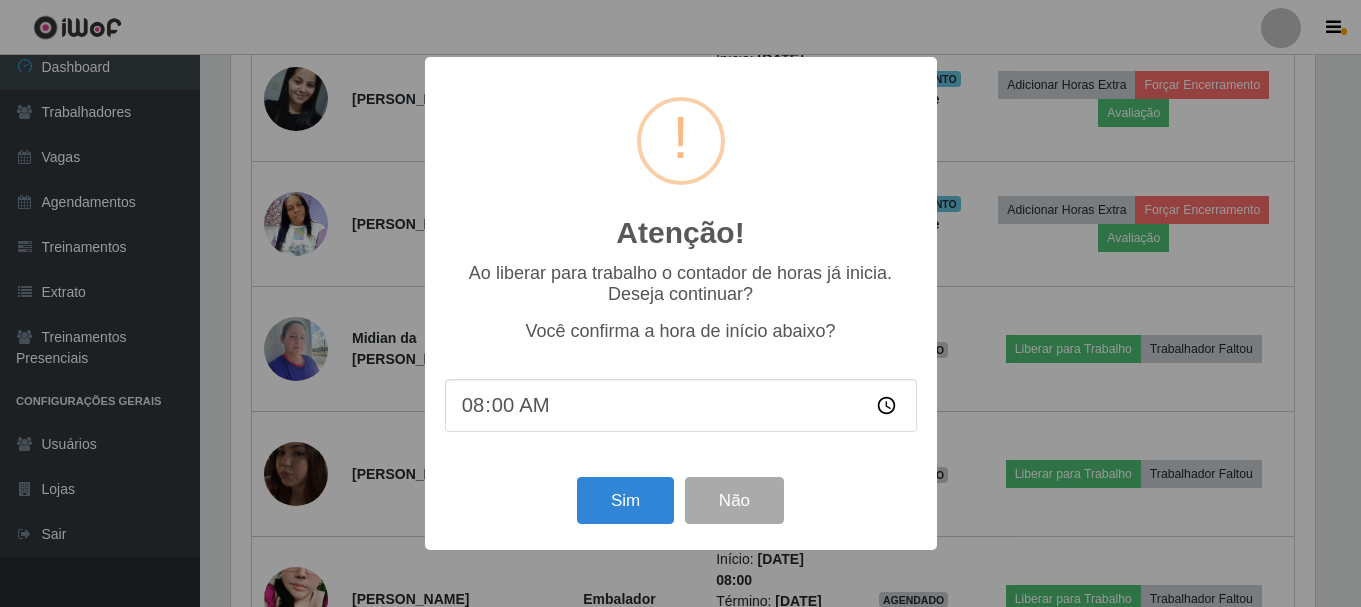 scroll, scrollTop: 999585, scrollLeft: 998911, axis: both 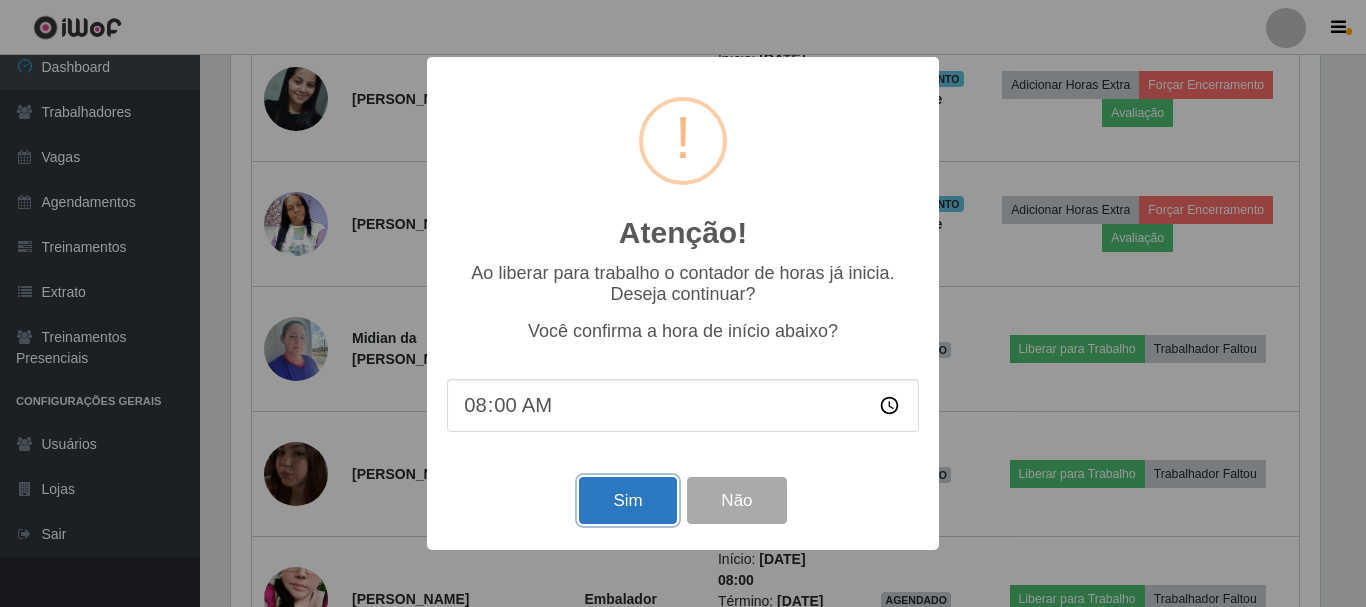 click on "Sim" at bounding box center (627, 500) 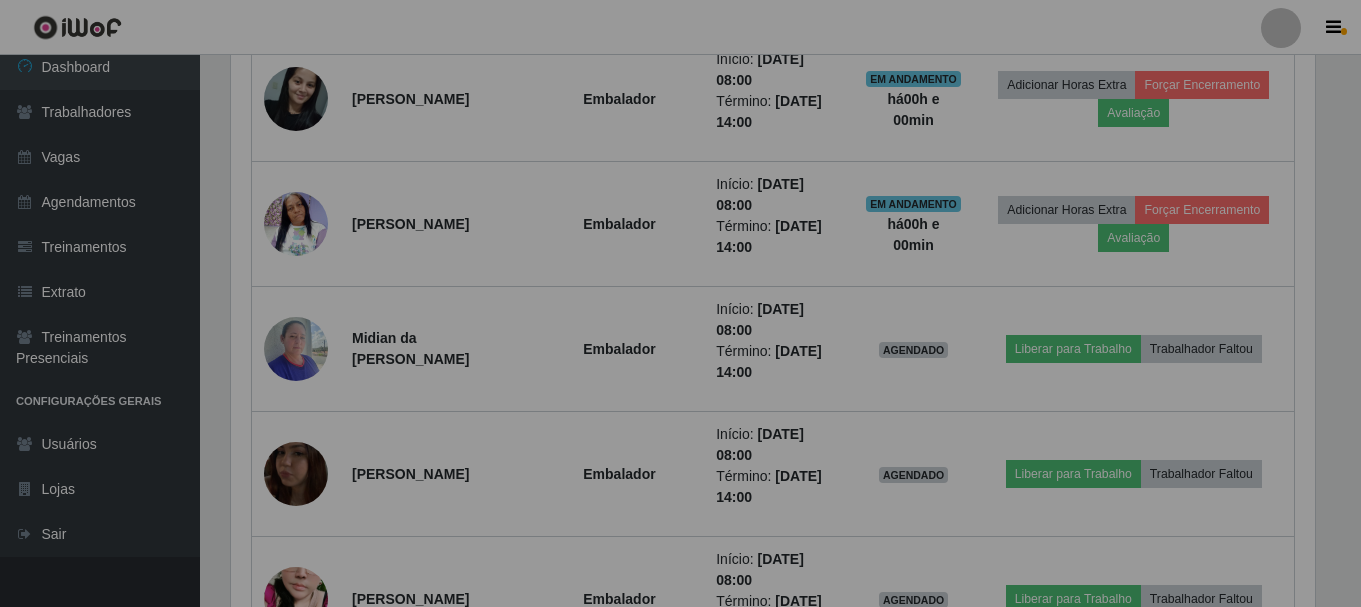 scroll, scrollTop: 999585, scrollLeft: 998901, axis: both 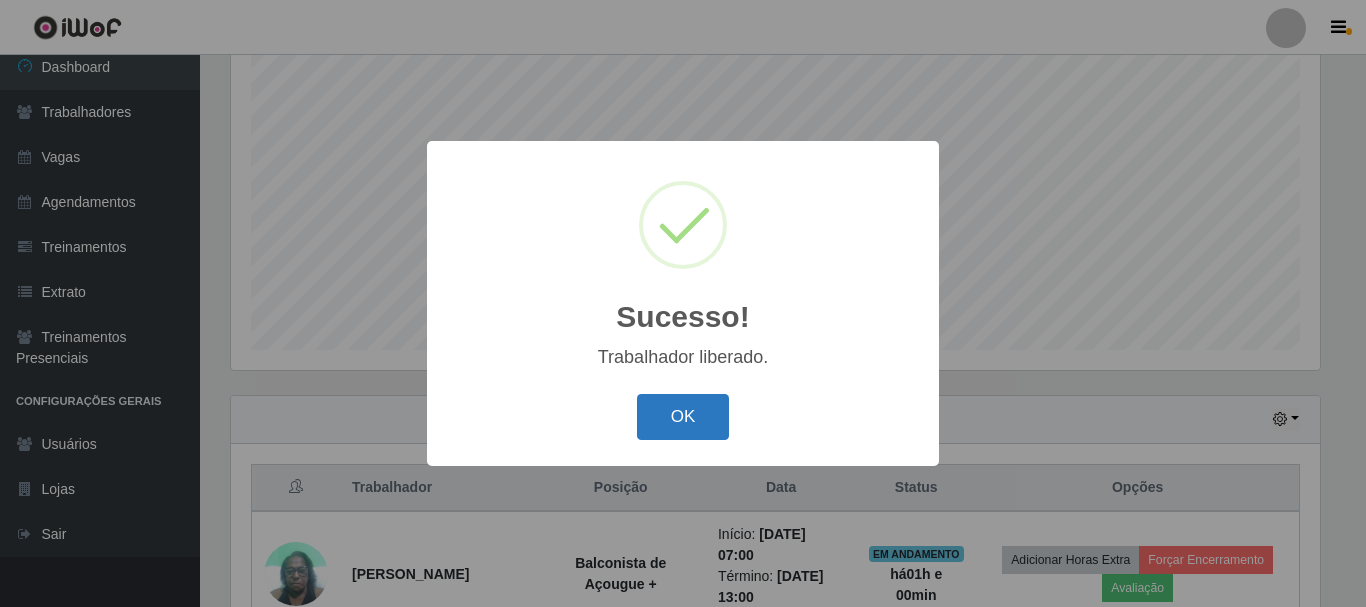 click on "OK" at bounding box center [683, 417] 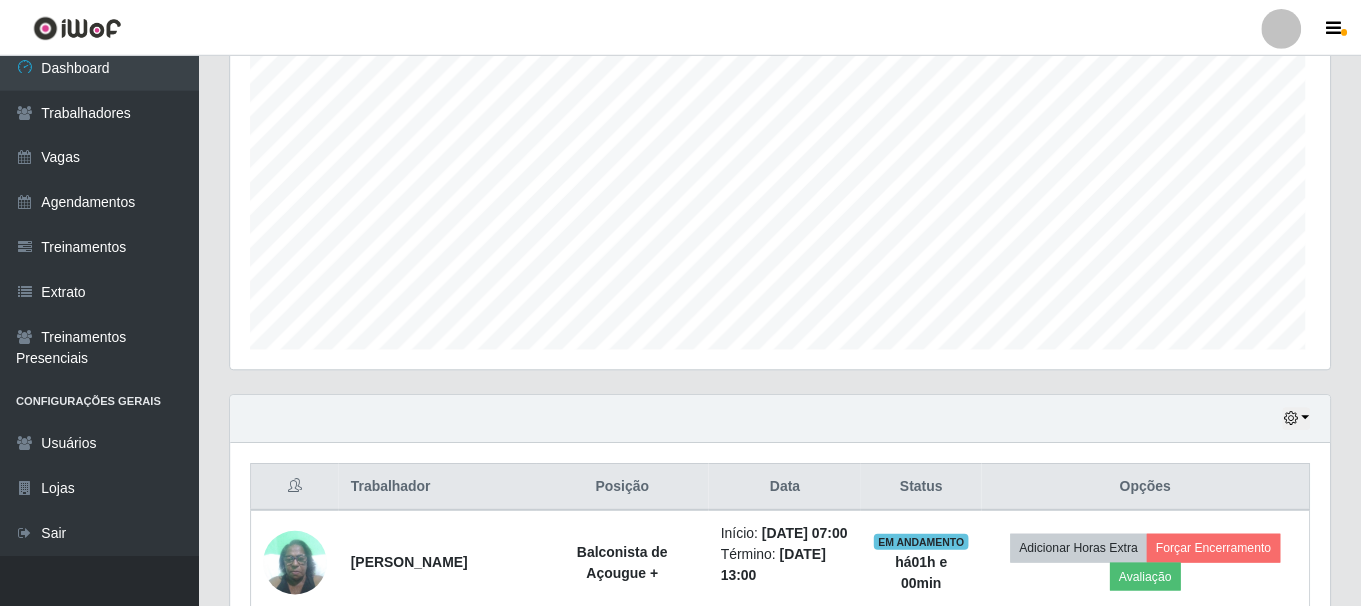 scroll, scrollTop: 999585, scrollLeft: 998901, axis: both 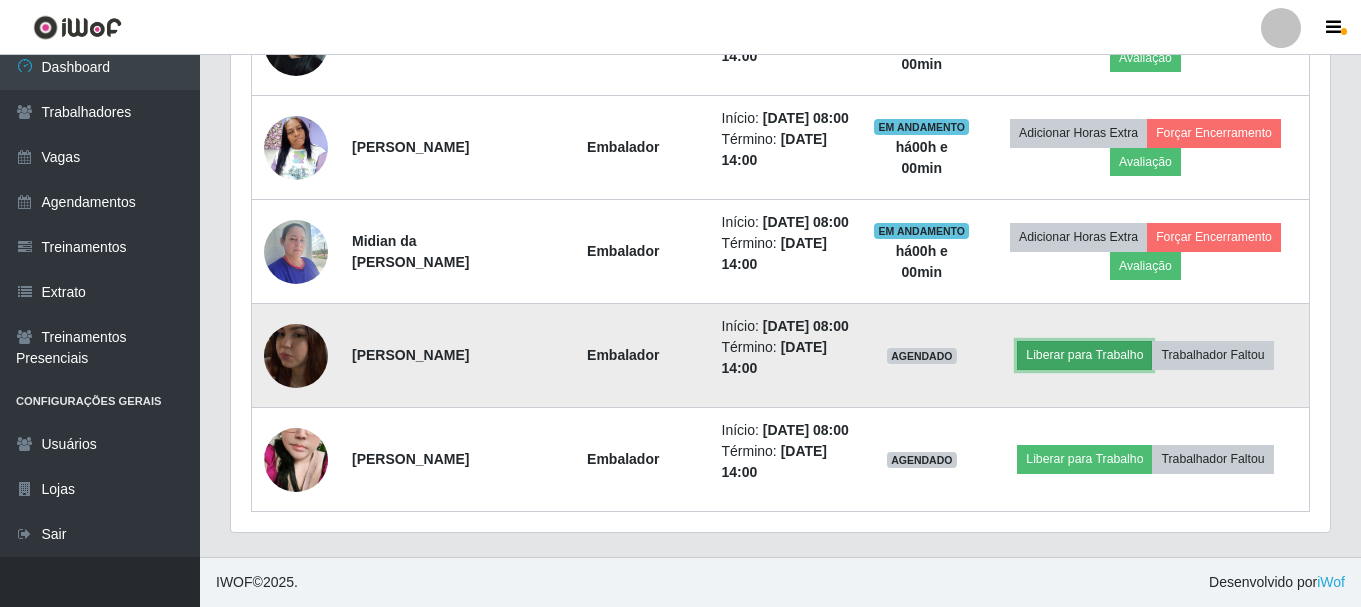 click on "Liberar para Trabalho" at bounding box center (1084, 355) 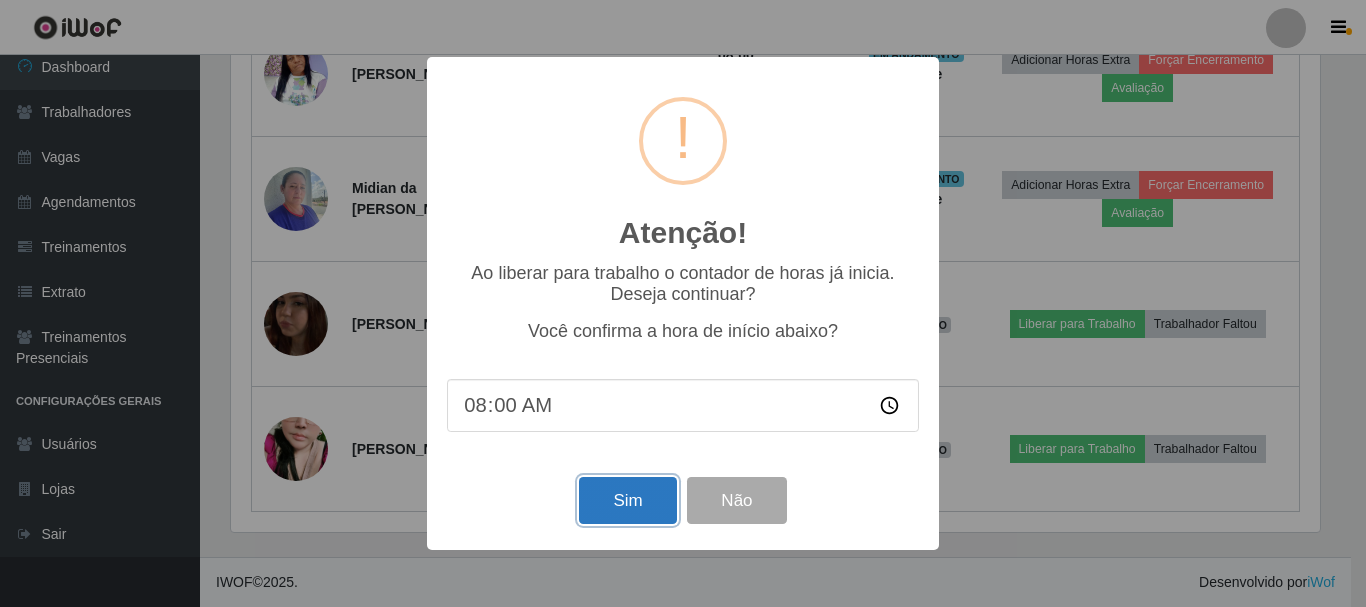 click on "Sim" at bounding box center [627, 500] 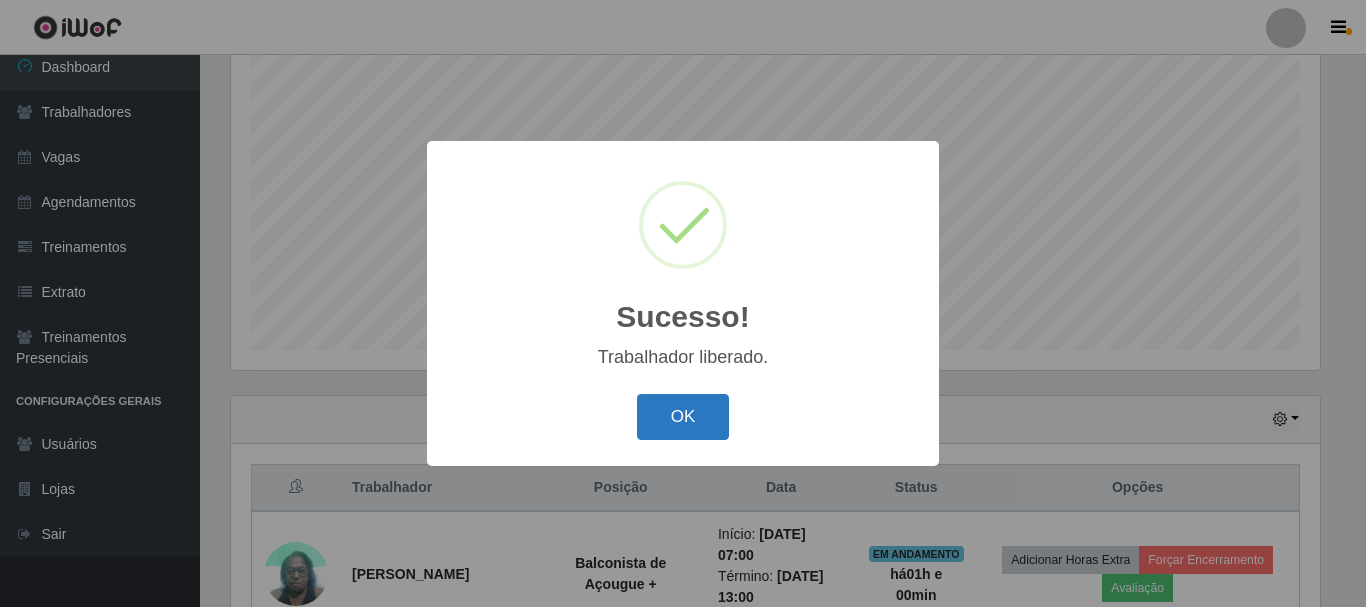 click on "OK" at bounding box center [683, 417] 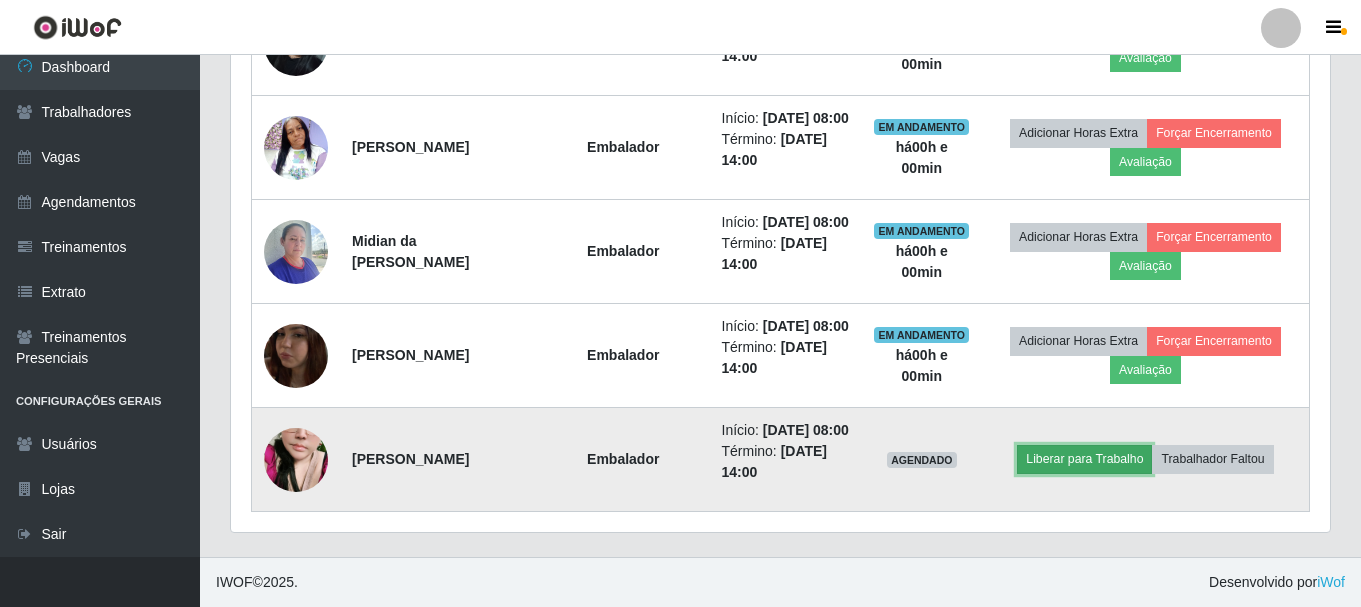 click on "Liberar para Trabalho" at bounding box center (1084, 459) 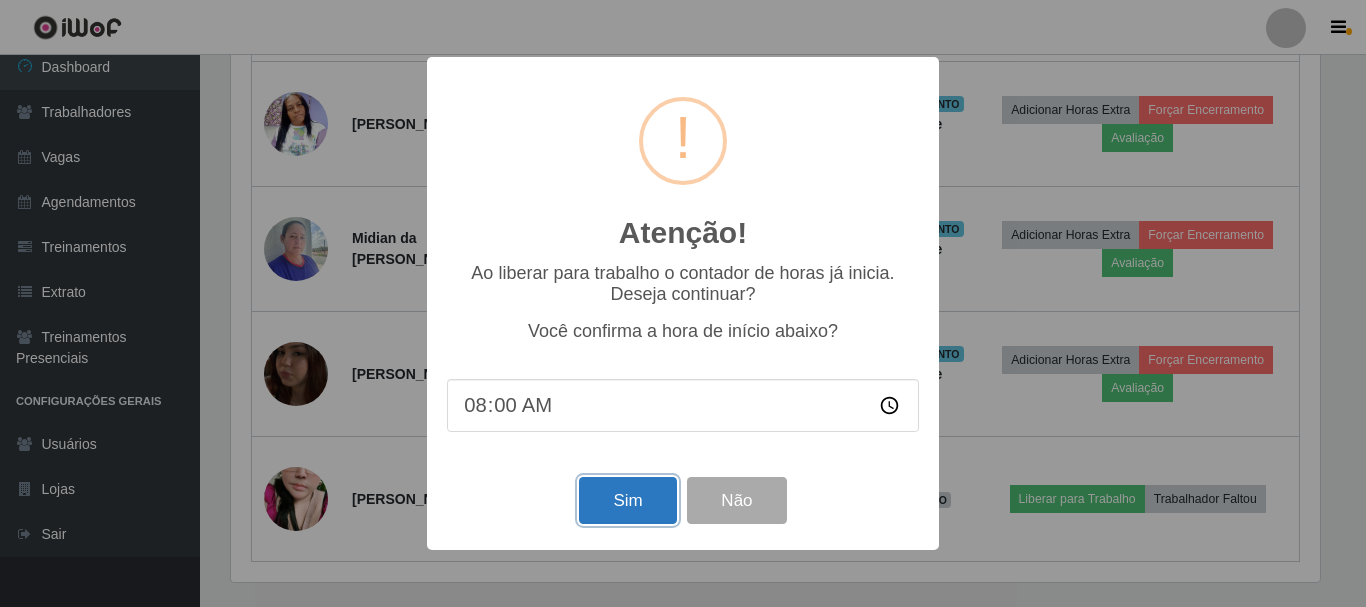 click on "Sim" at bounding box center [627, 500] 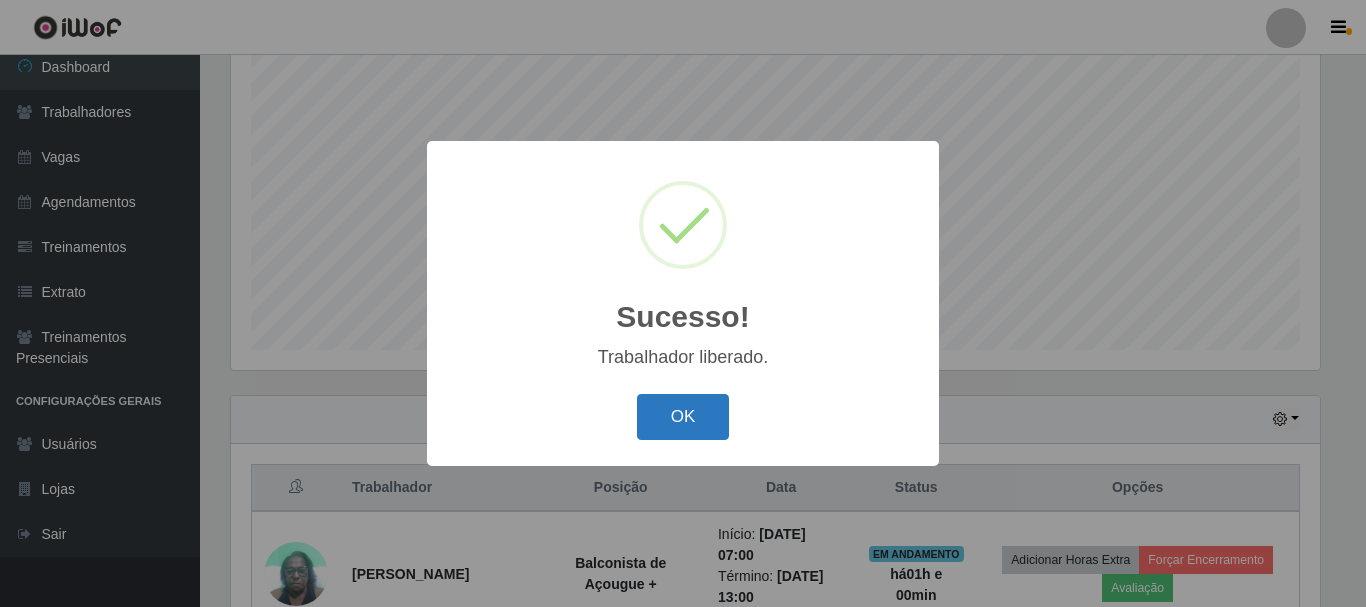 click on "OK" at bounding box center (683, 417) 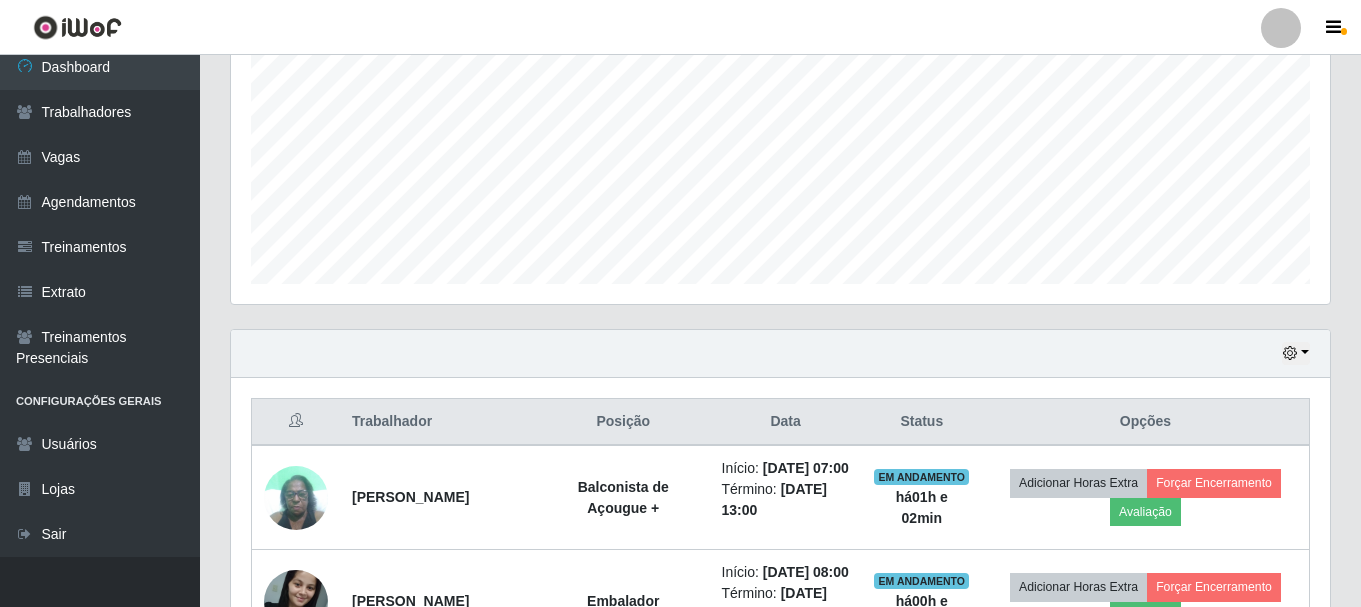scroll, scrollTop: 465, scrollLeft: 0, axis: vertical 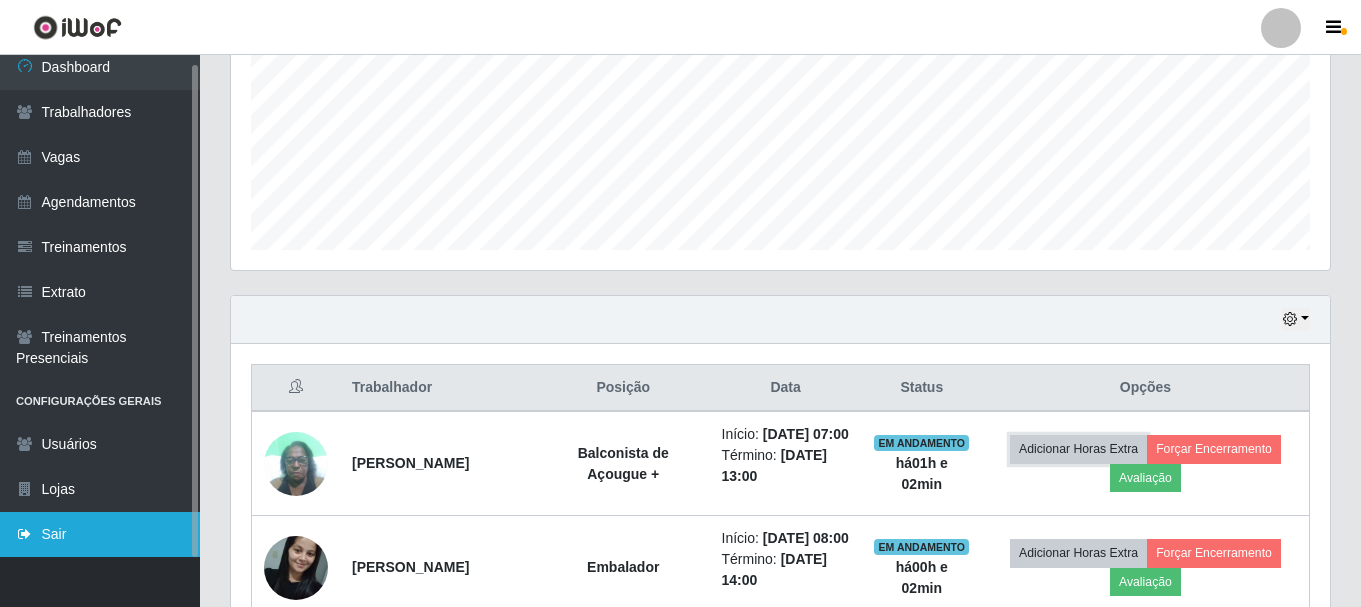type 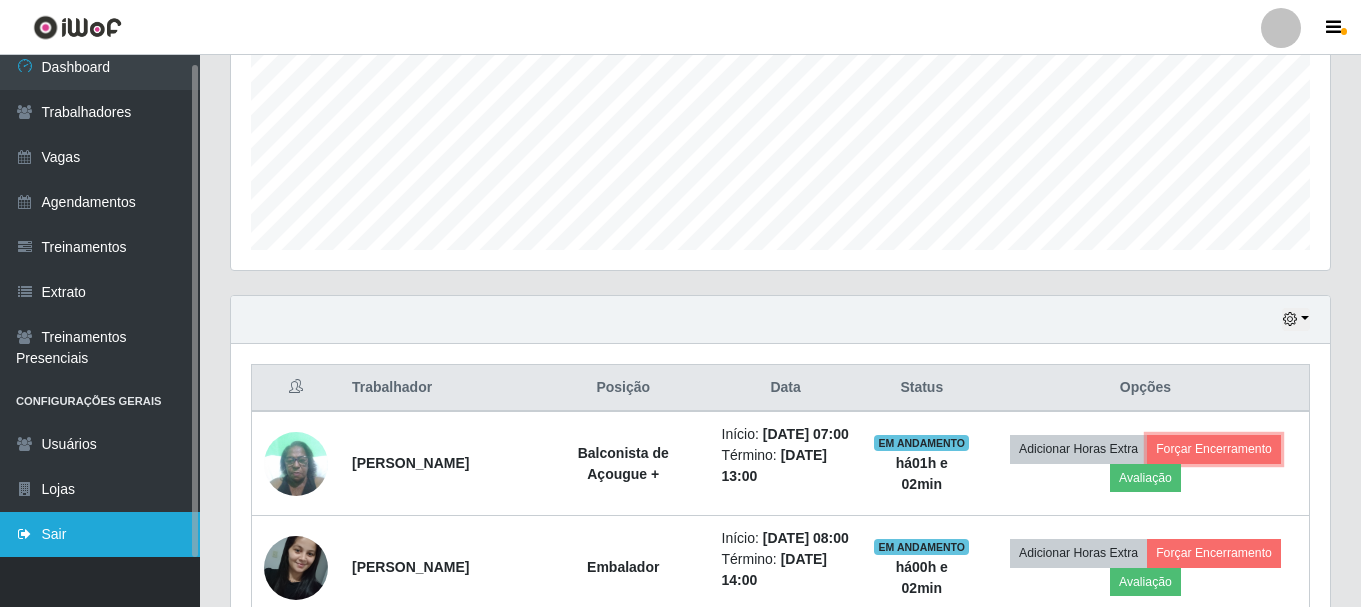 type 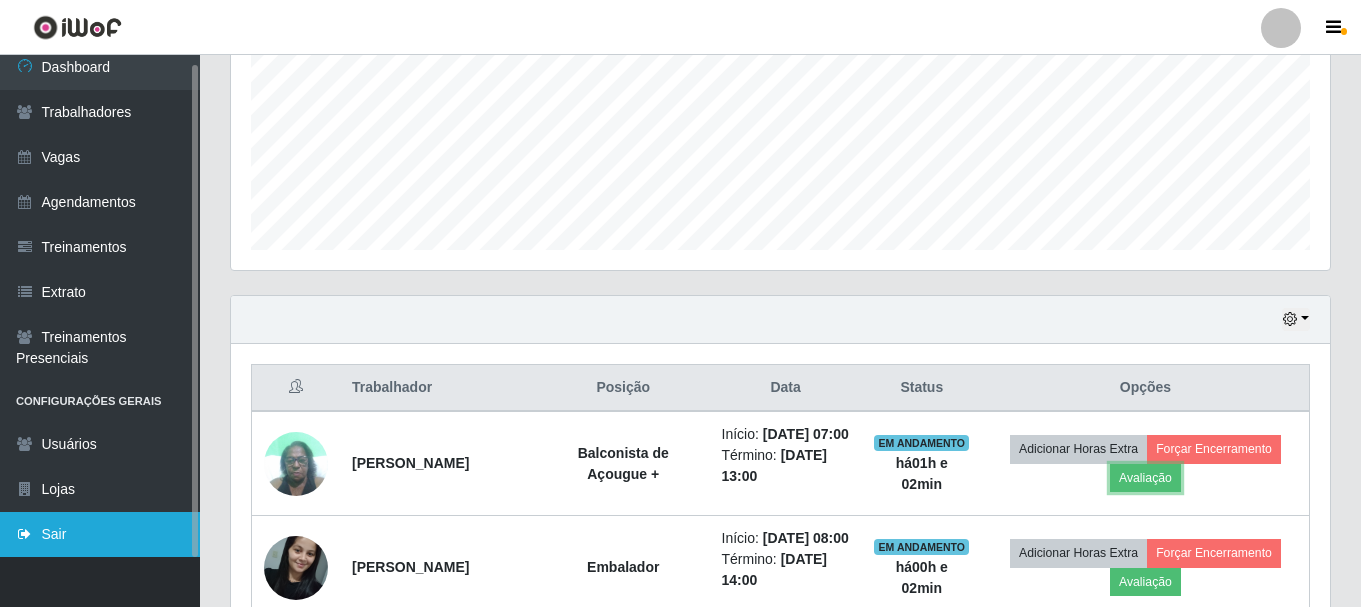 type 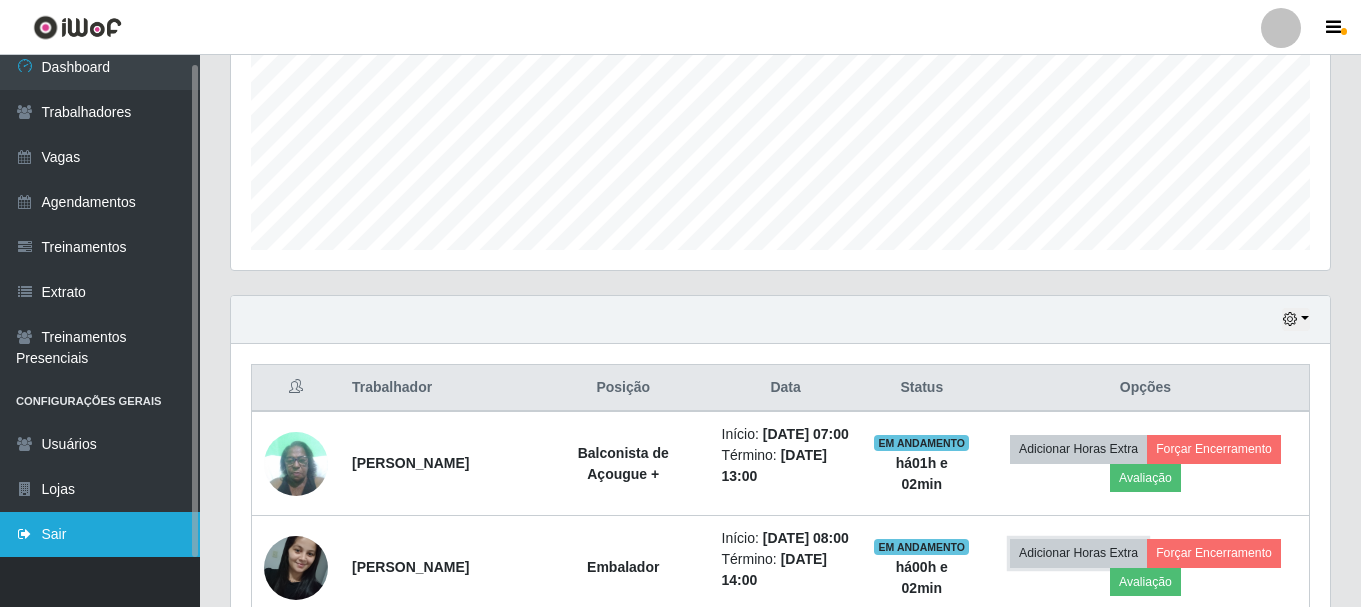 type 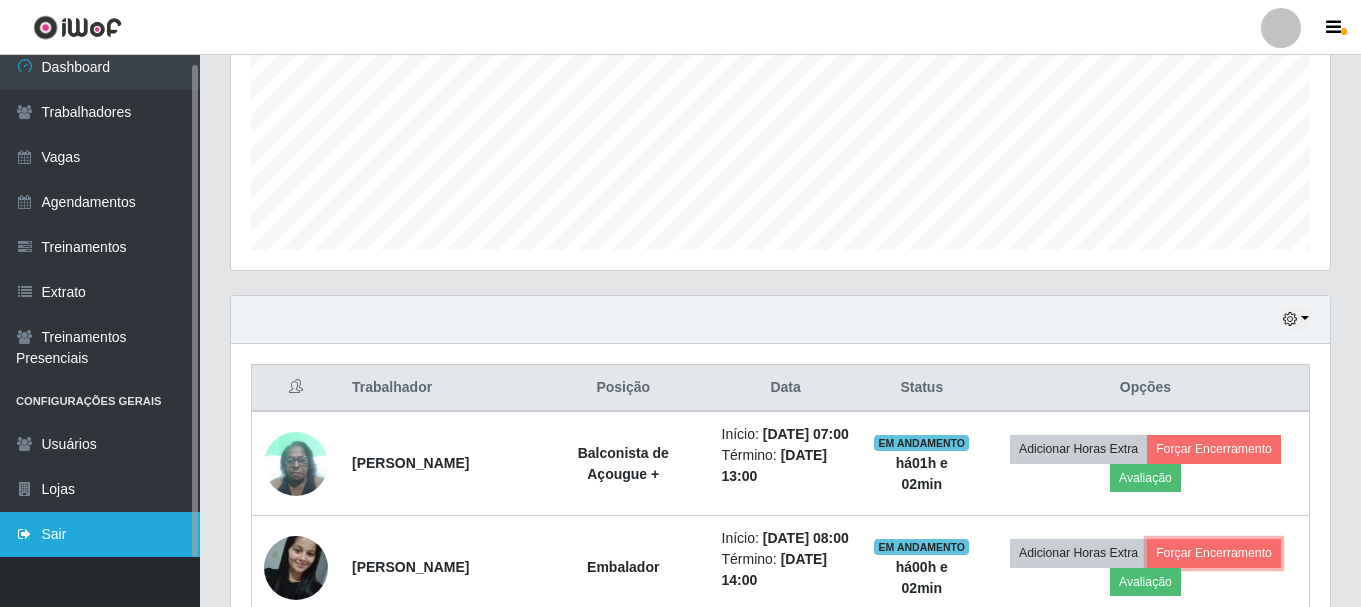 type 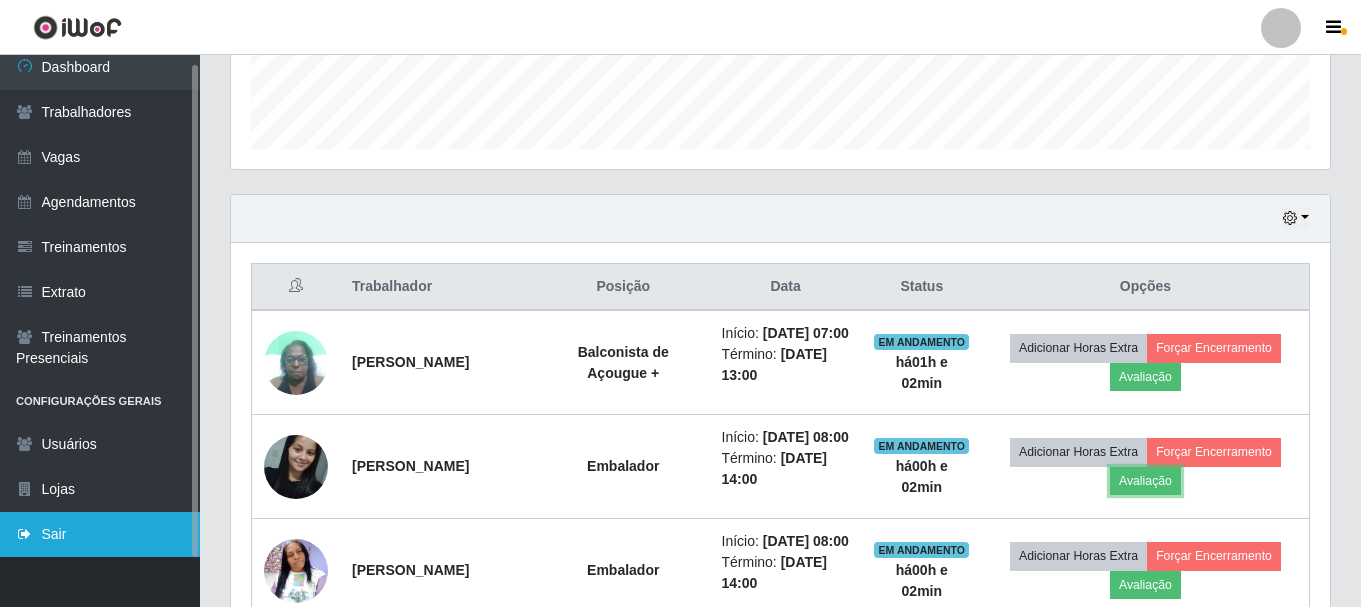 type 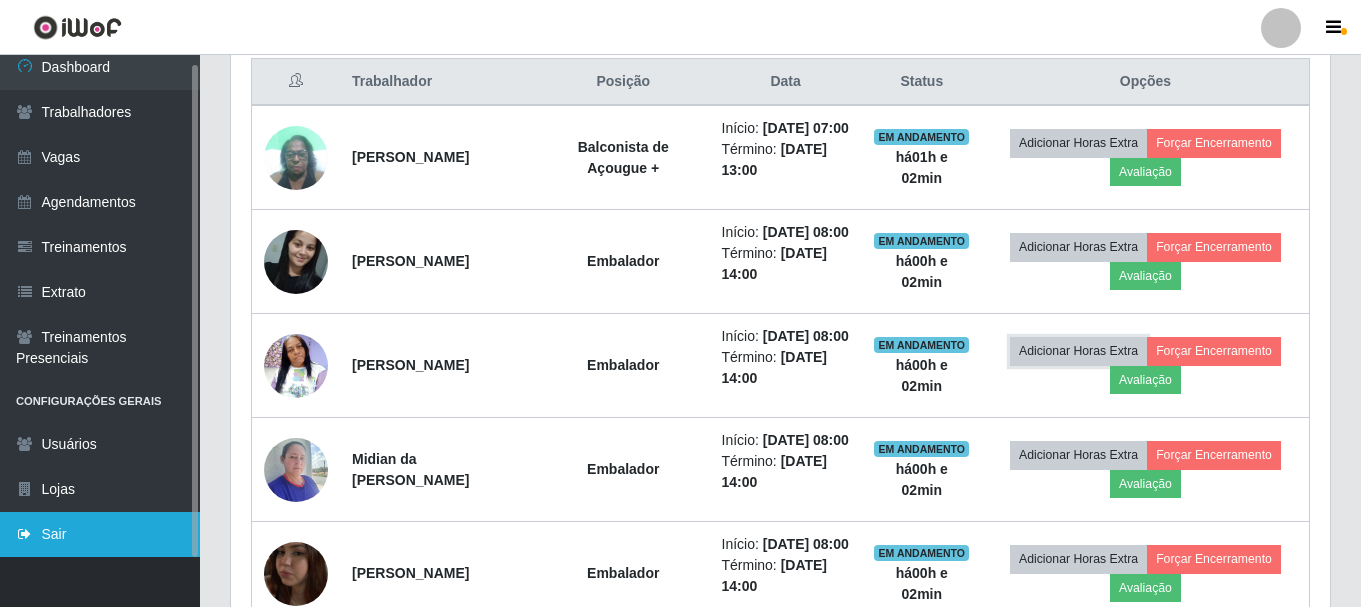 type 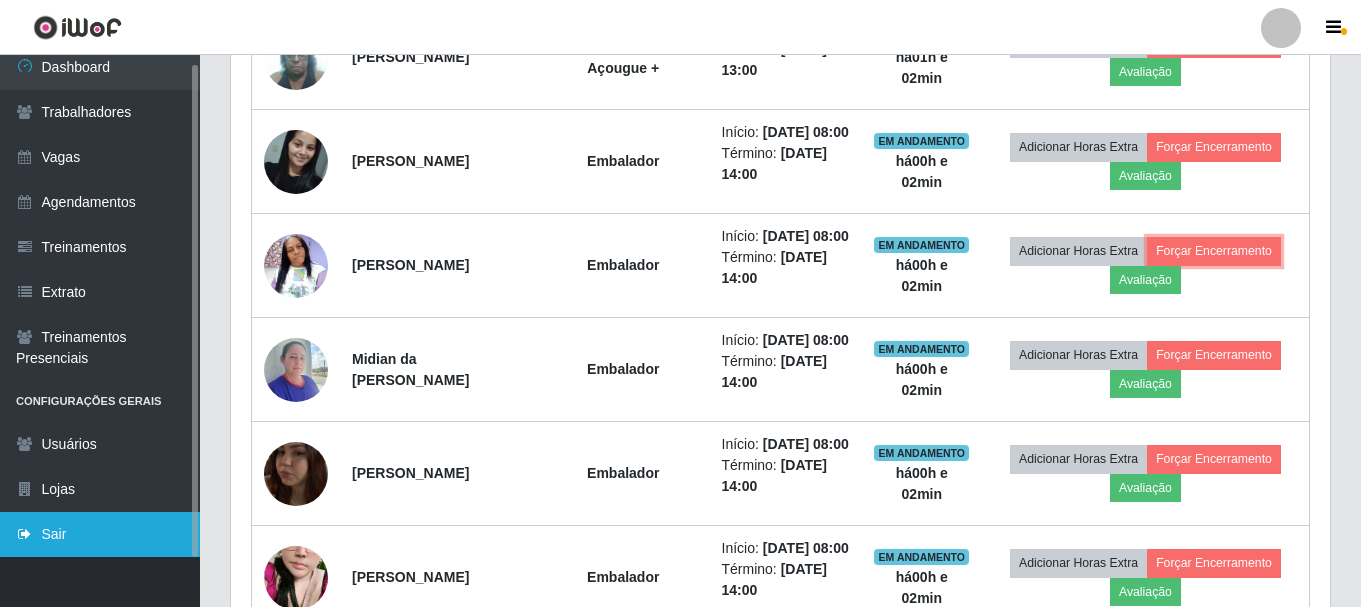 type 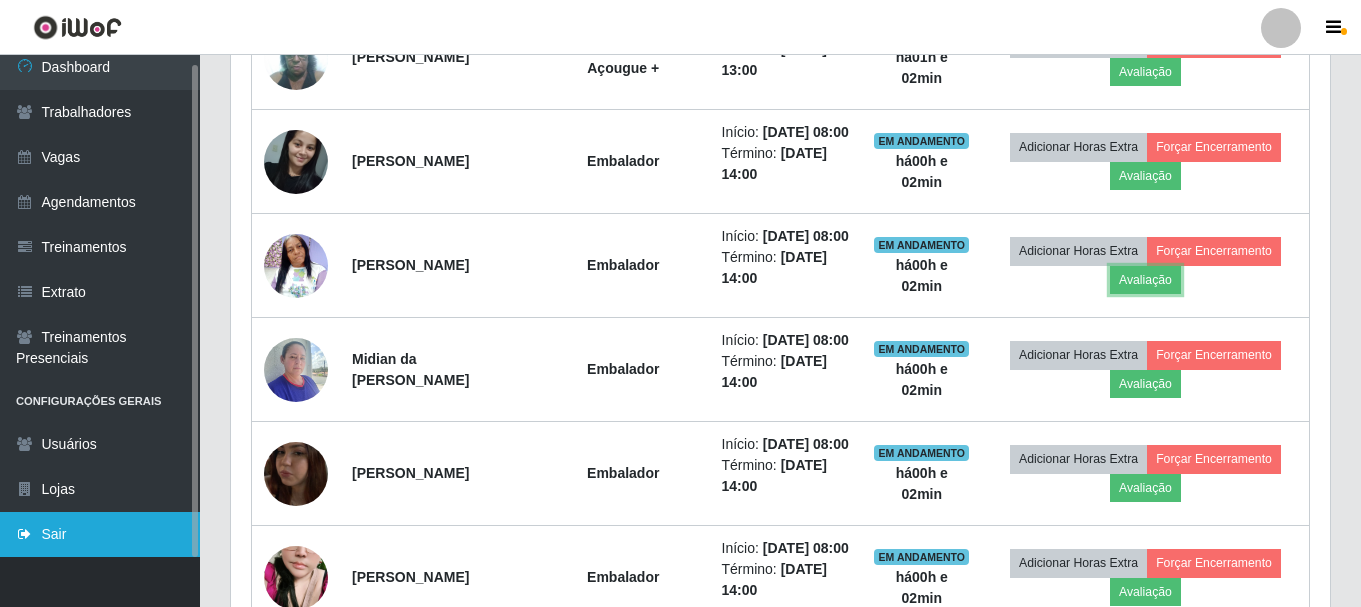 type 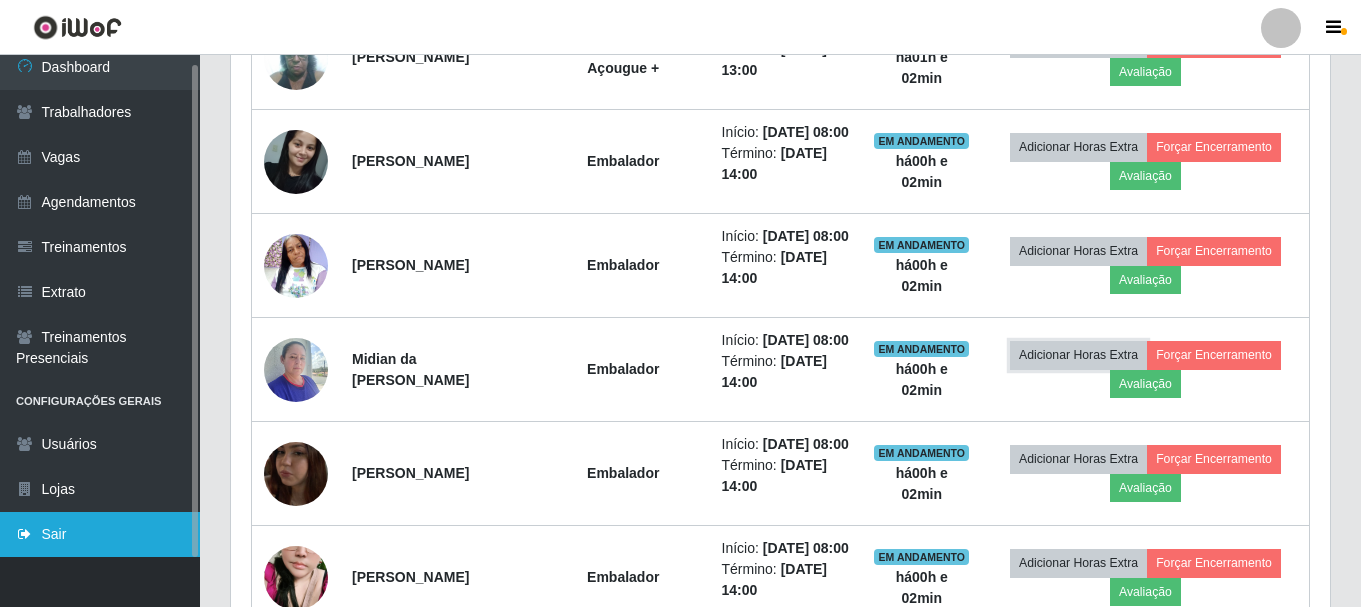 type 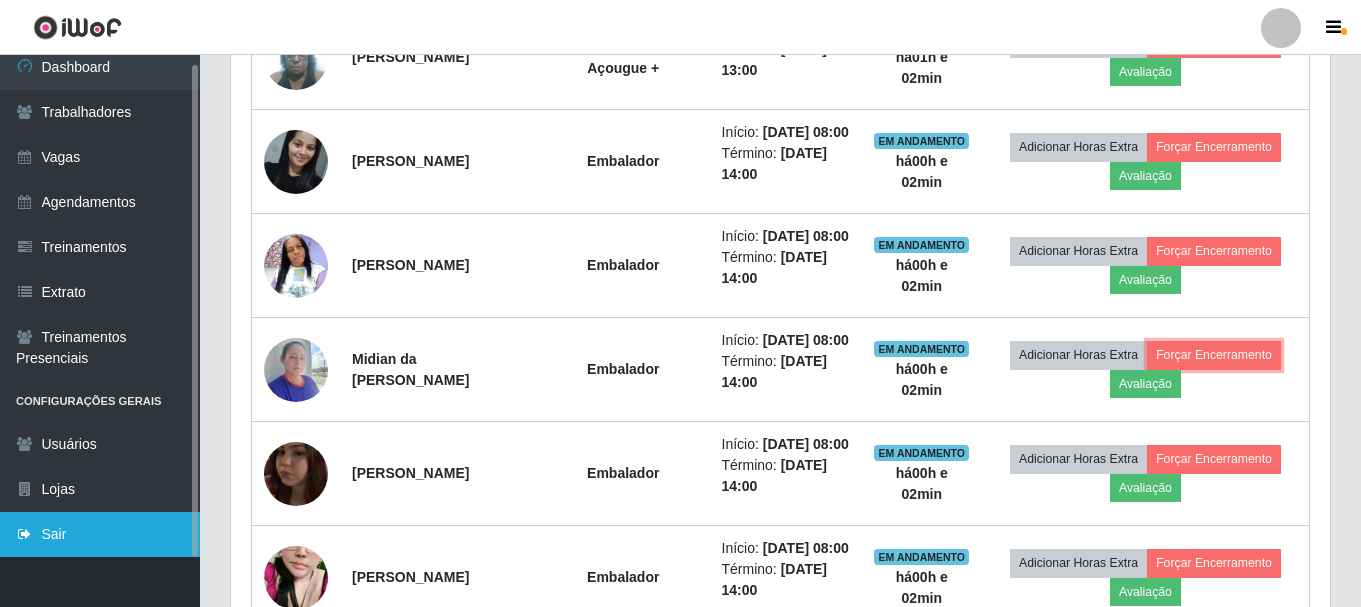 type 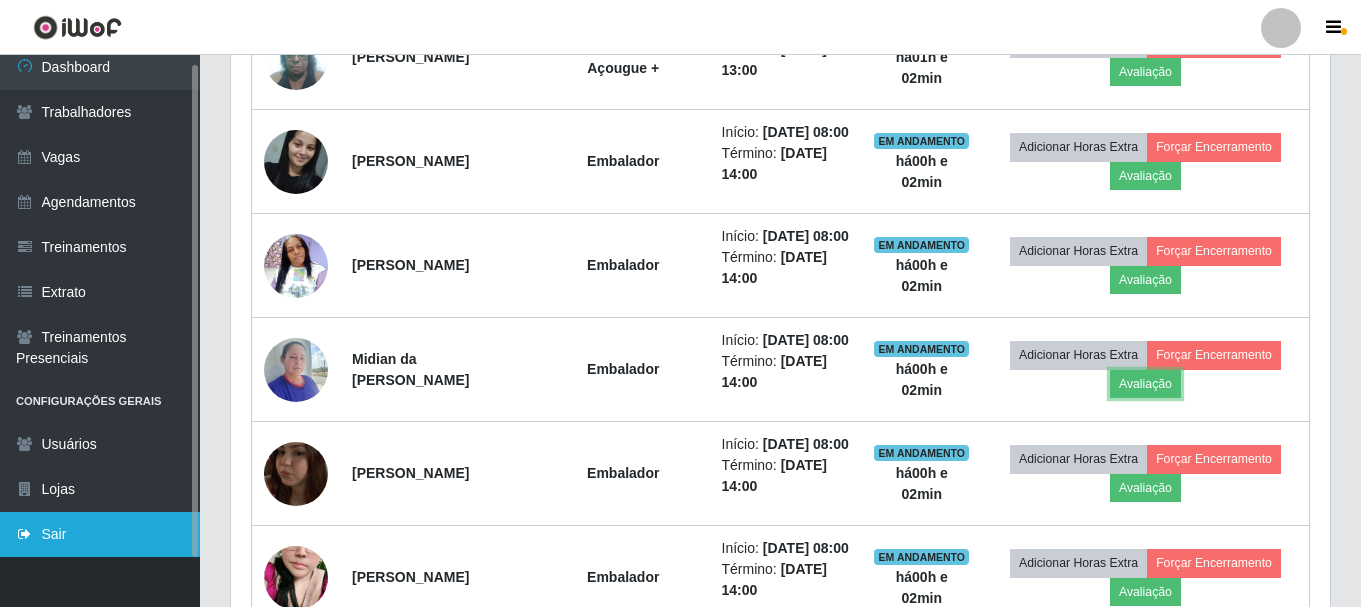 type 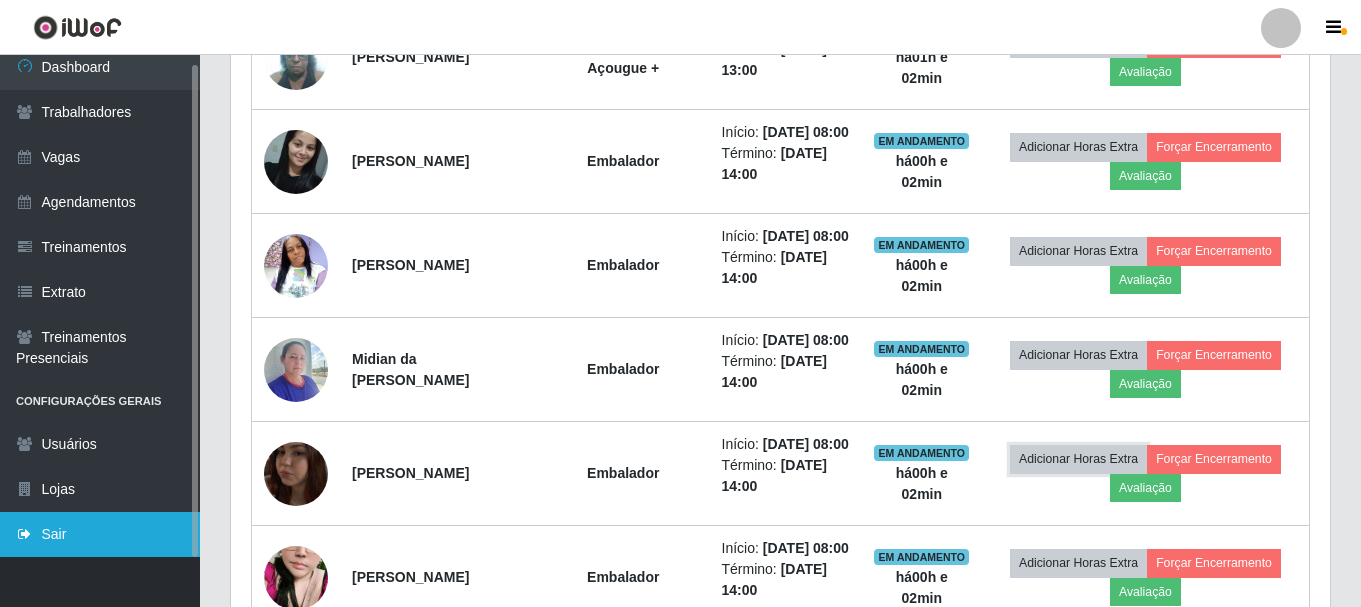 type 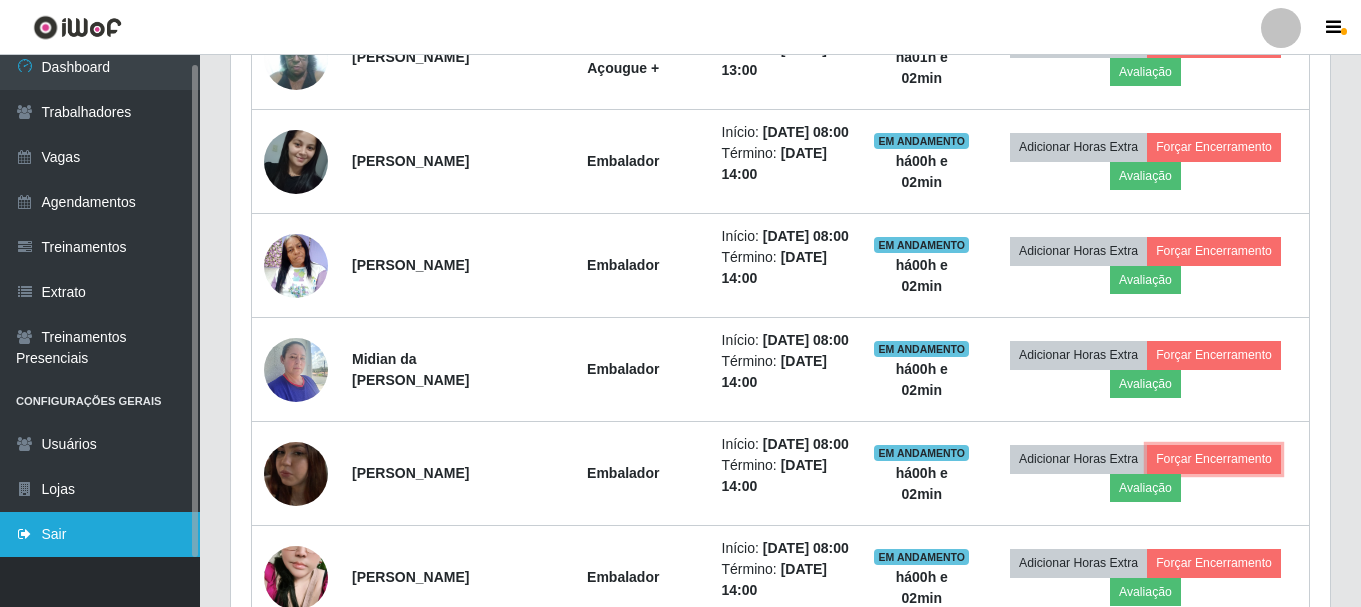 type 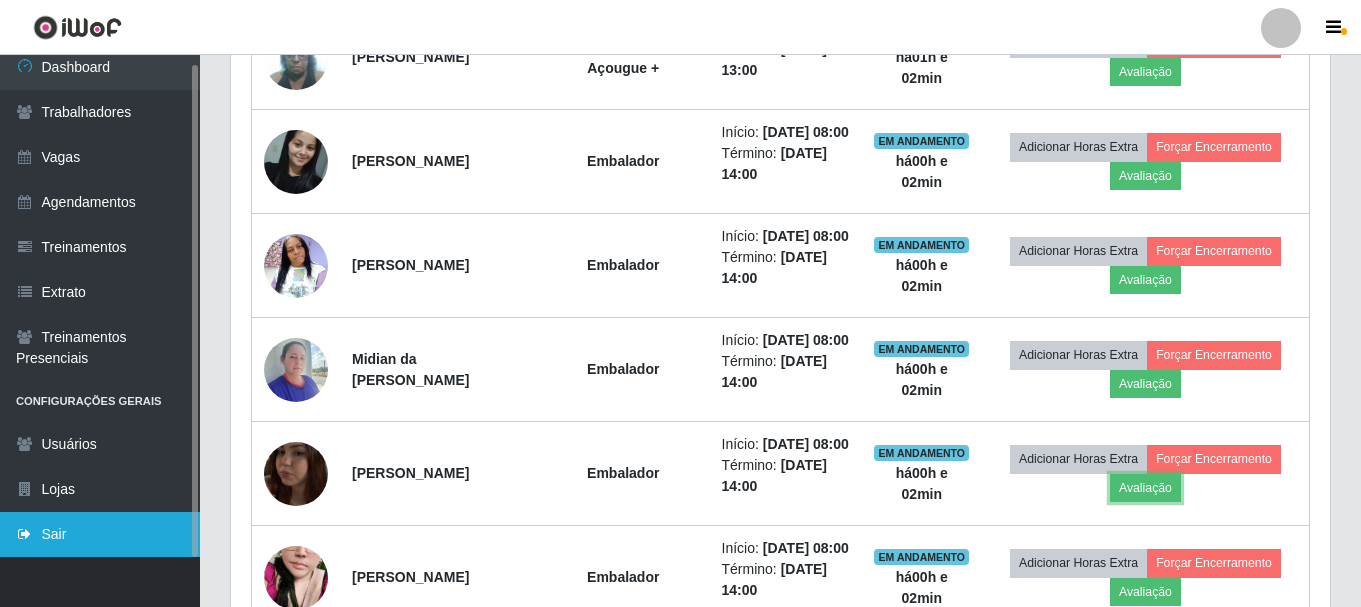 type 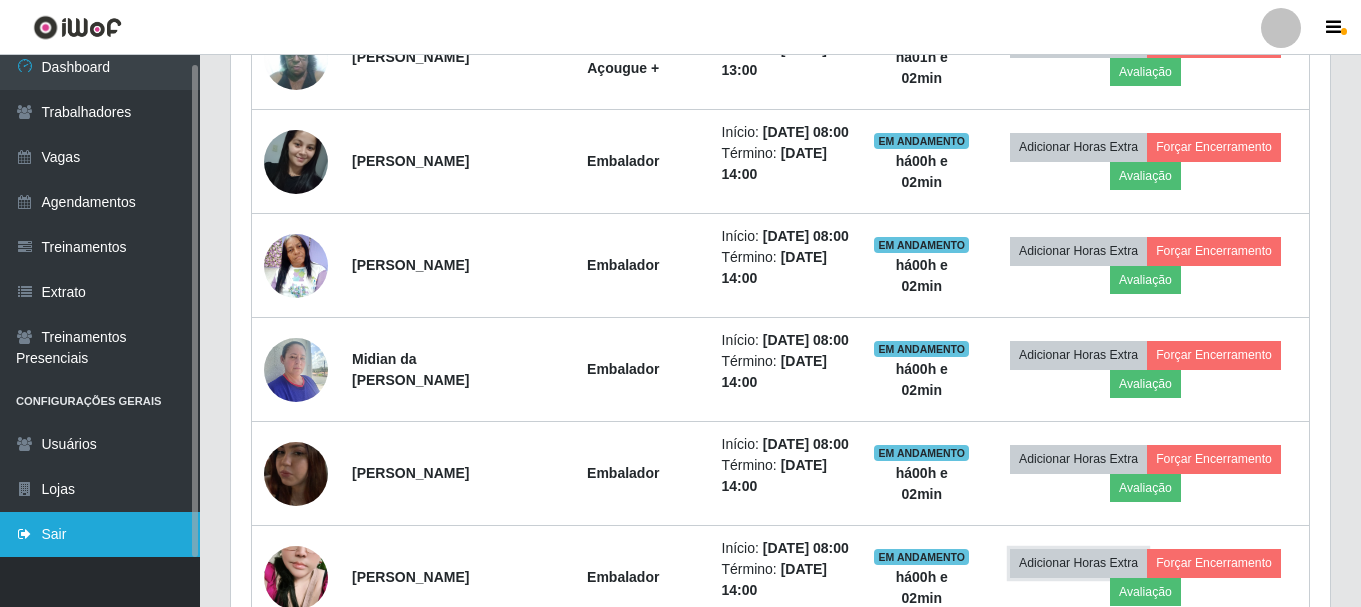 type 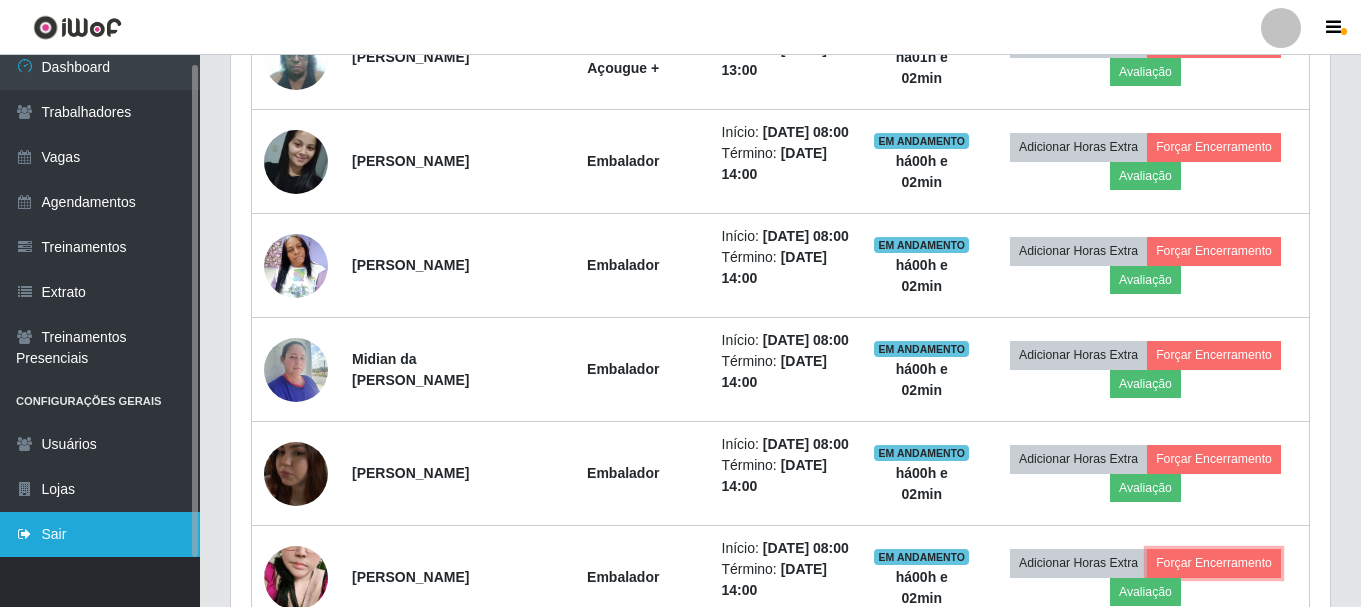 type 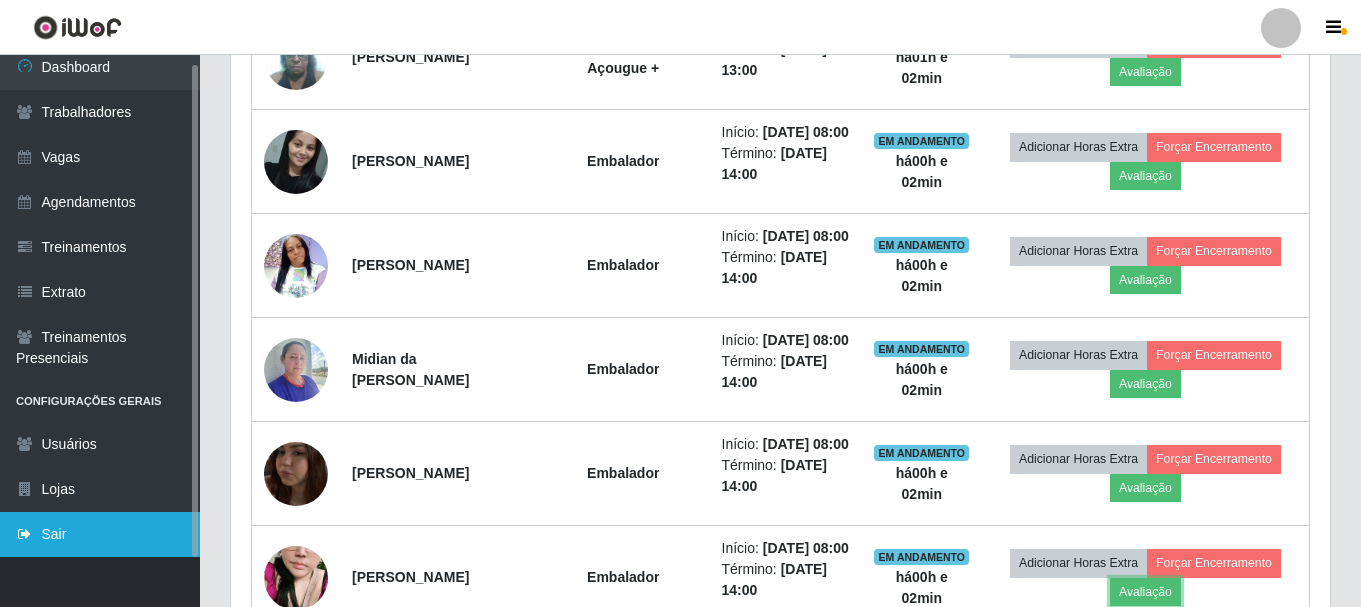 scroll, scrollTop: 1115, scrollLeft: 0, axis: vertical 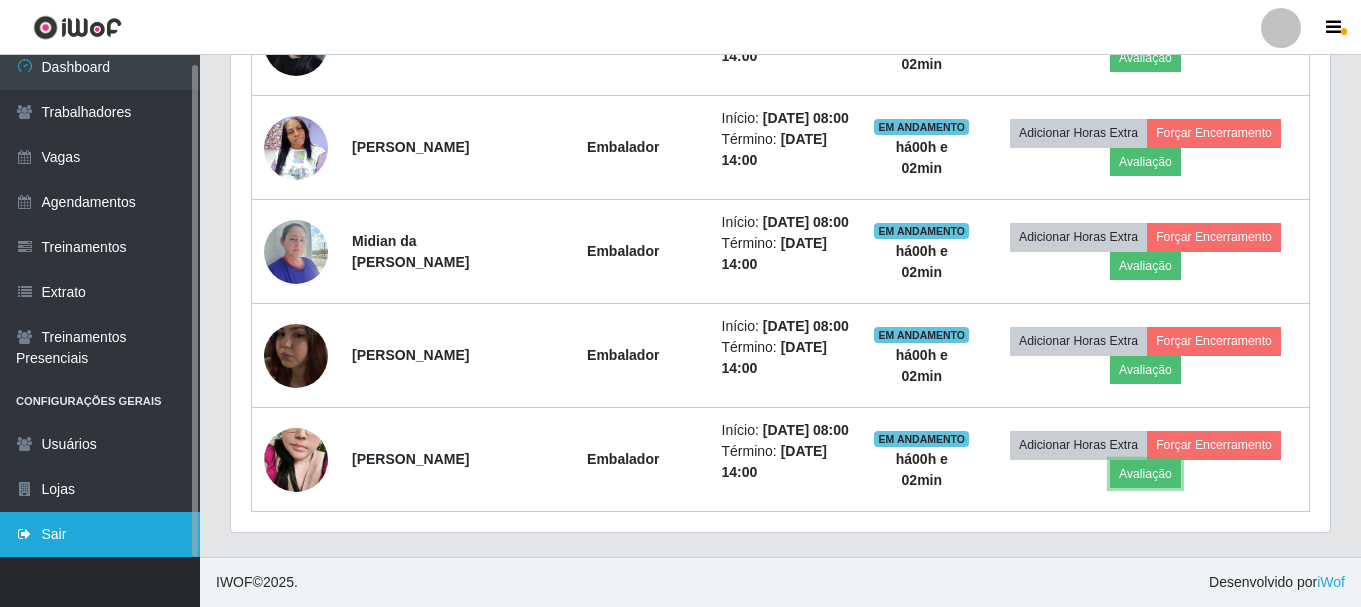 type 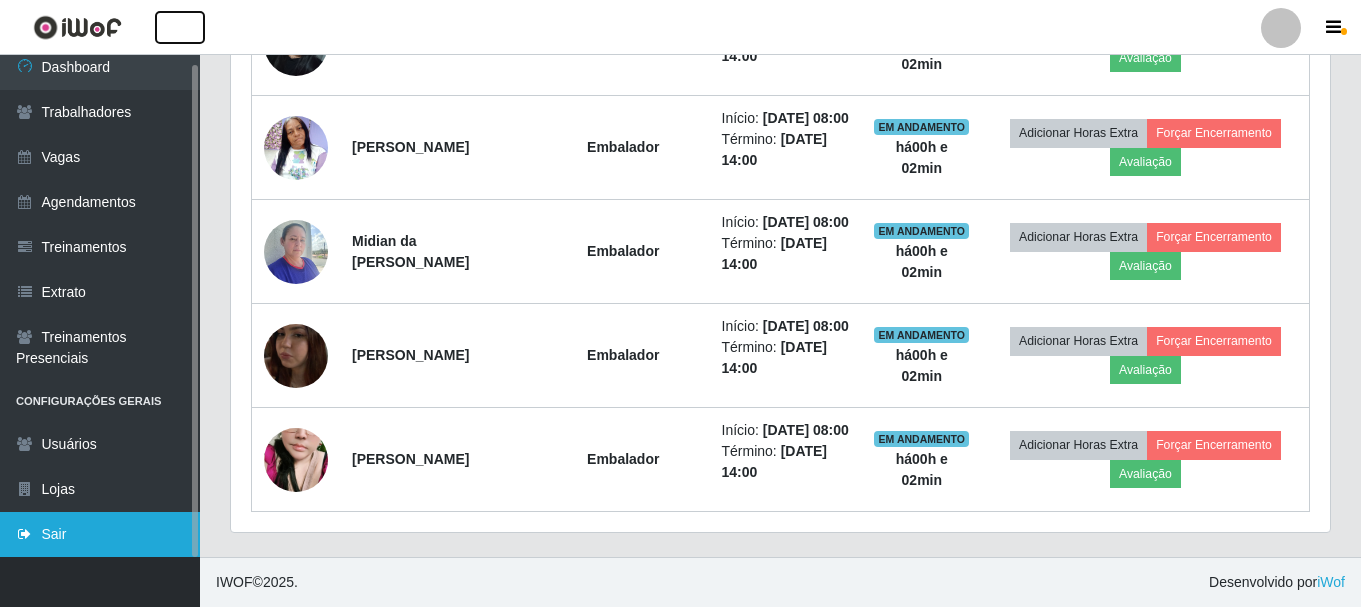 type 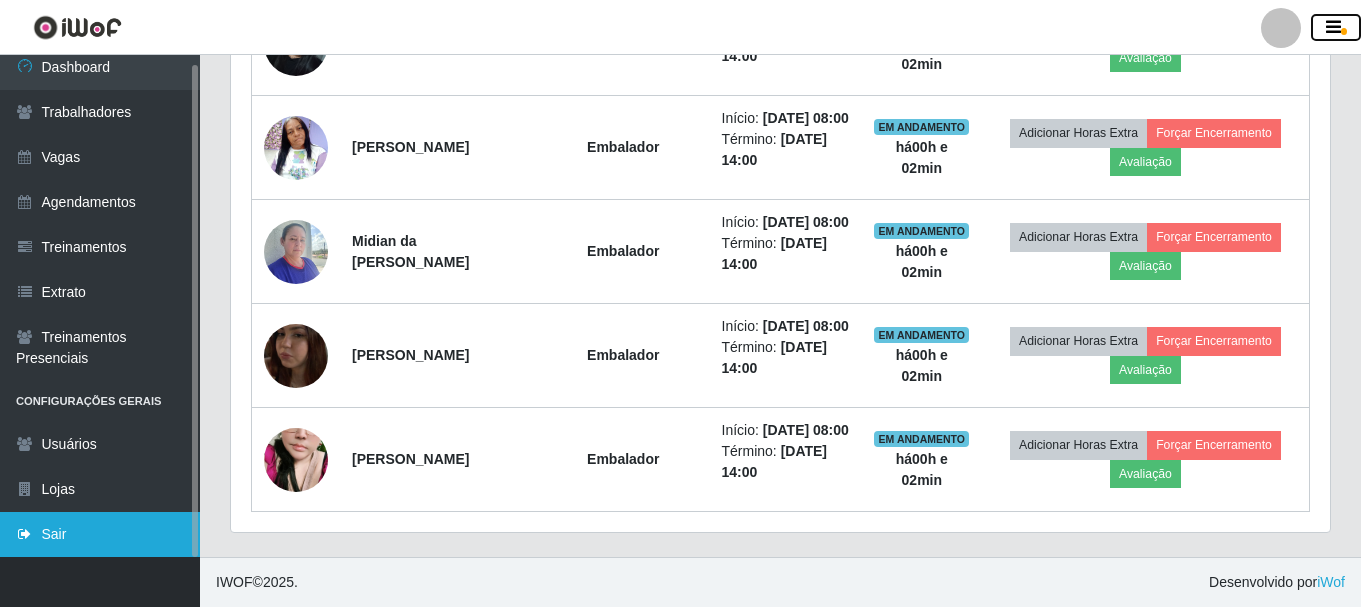 type 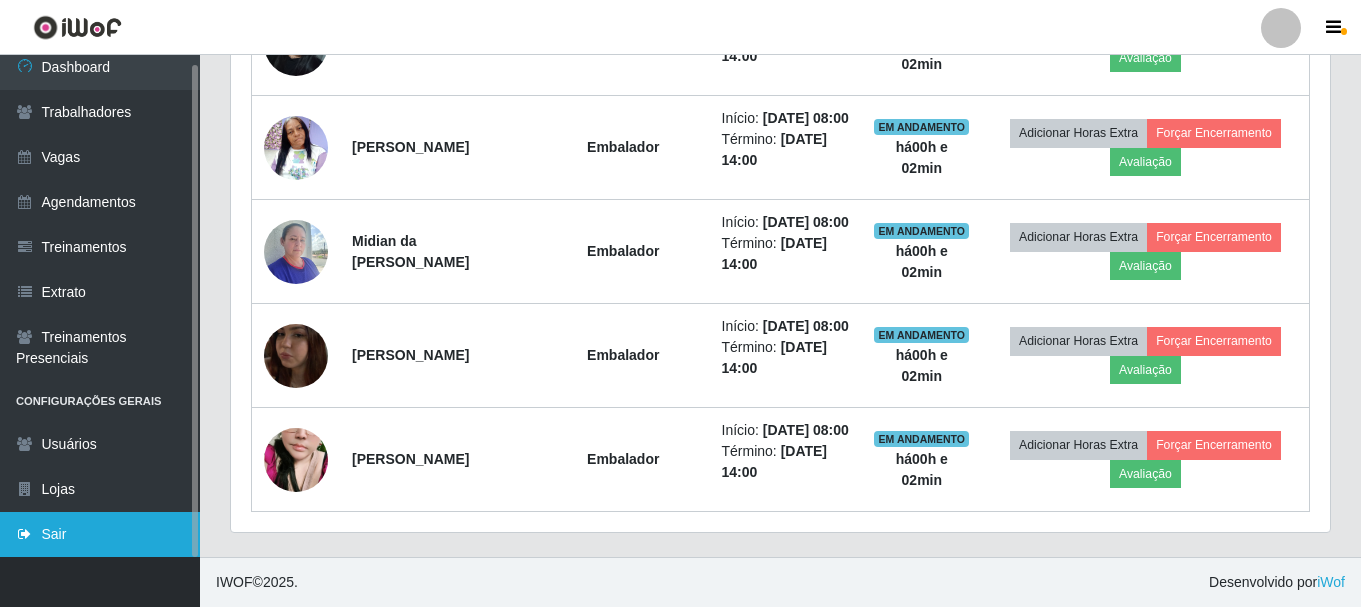 scroll, scrollTop: 0, scrollLeft: 0, axis: both 